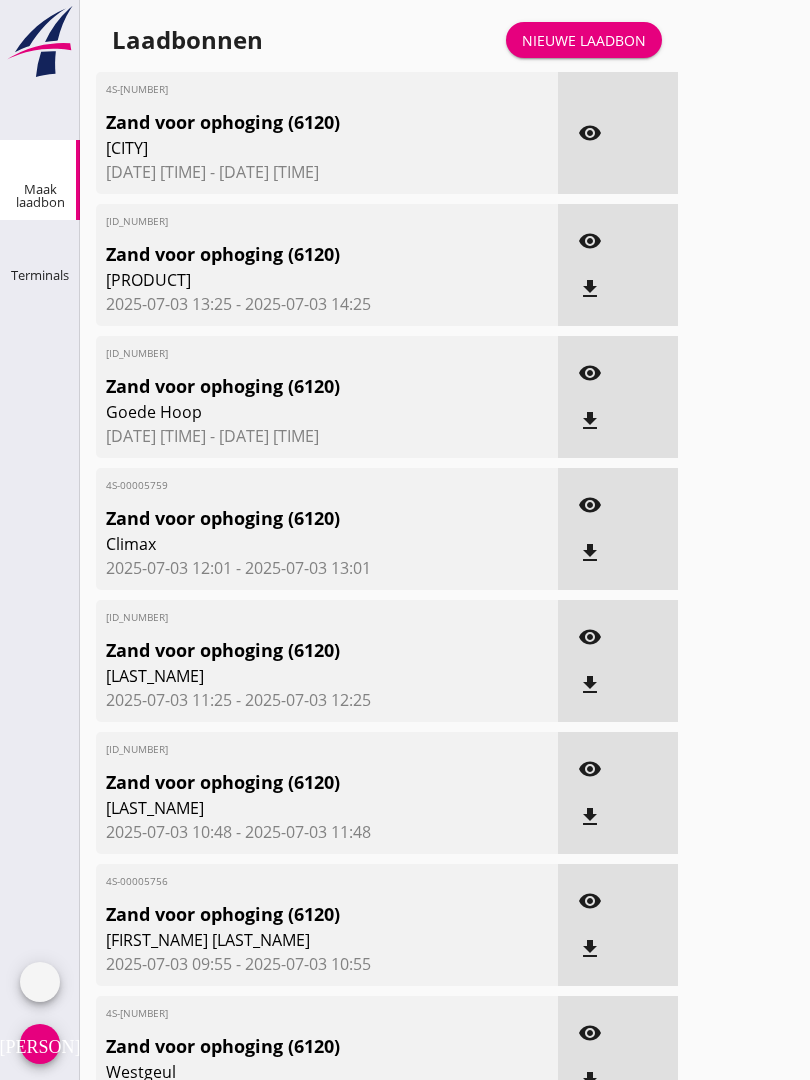 scroll, scrollTop: 0, scrollLeft: 0, axis: both 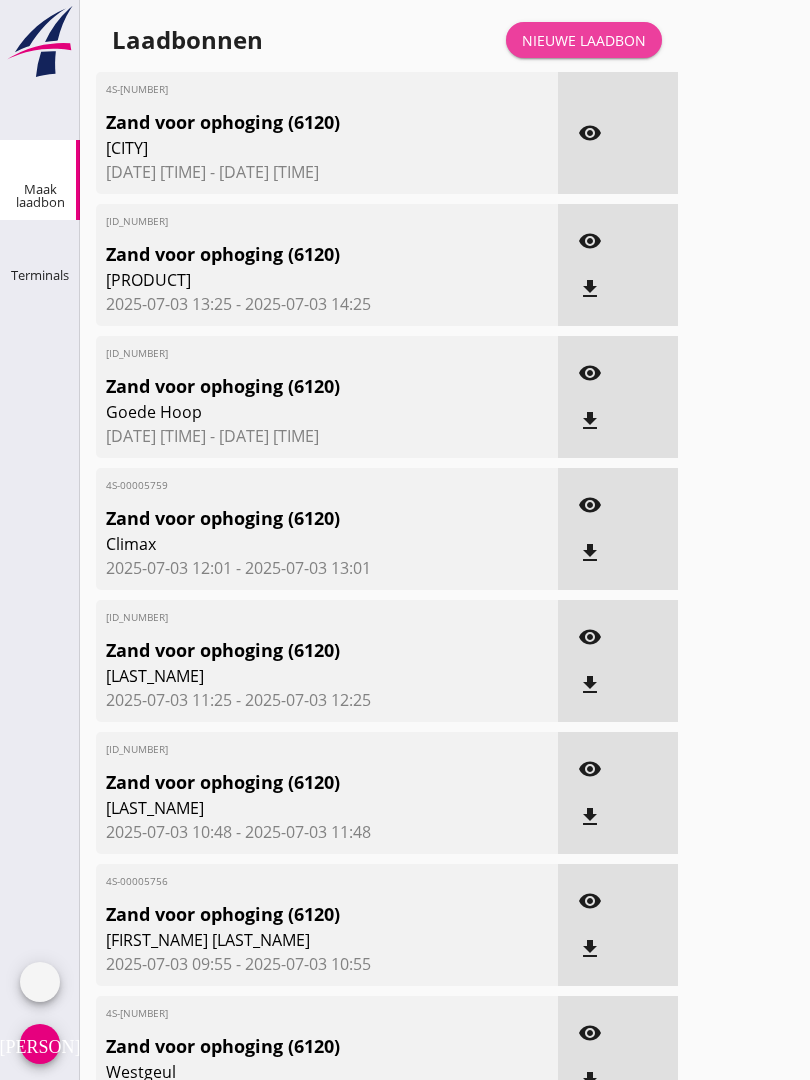 click on "Nieuwe laadbon" at bounding box center (584, 40) 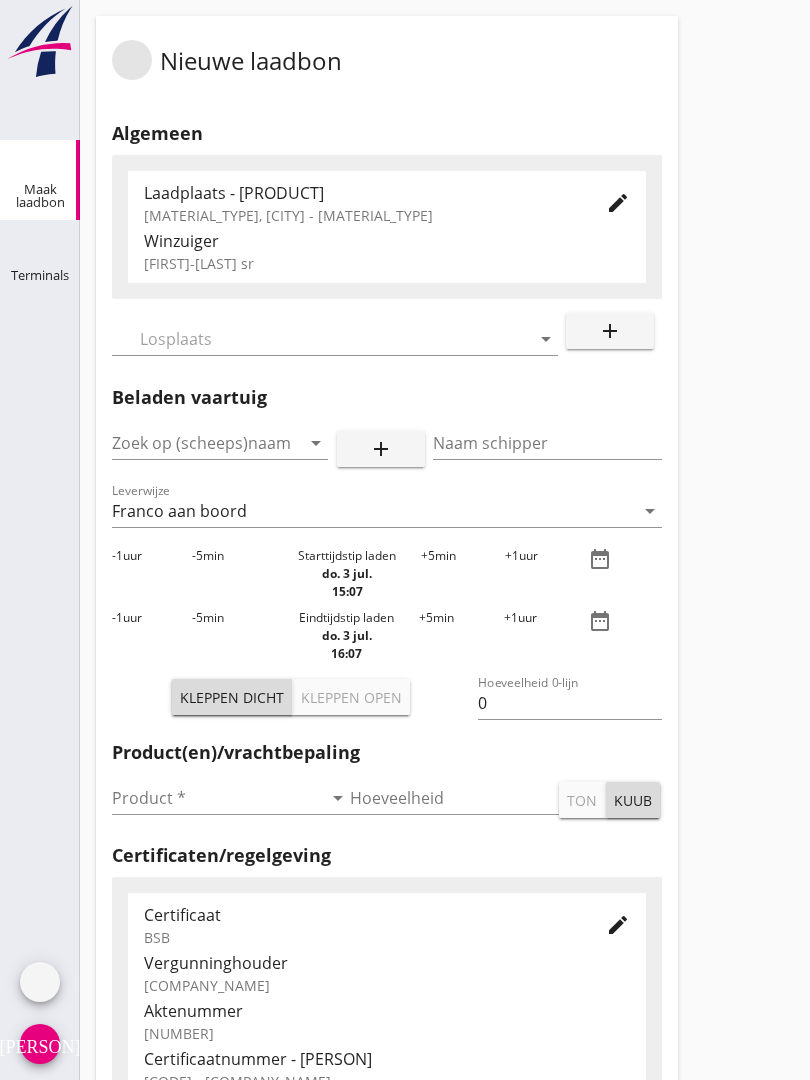 click at bounding box center (321, 339) 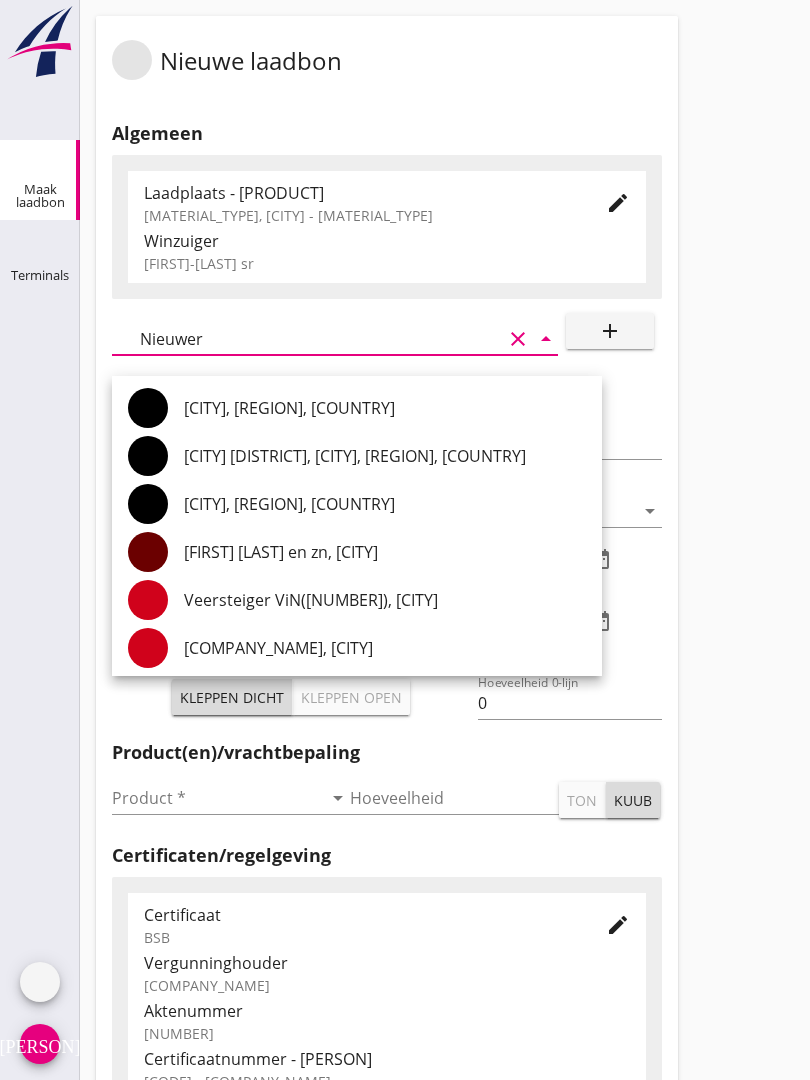 type on "Nieuwerk" 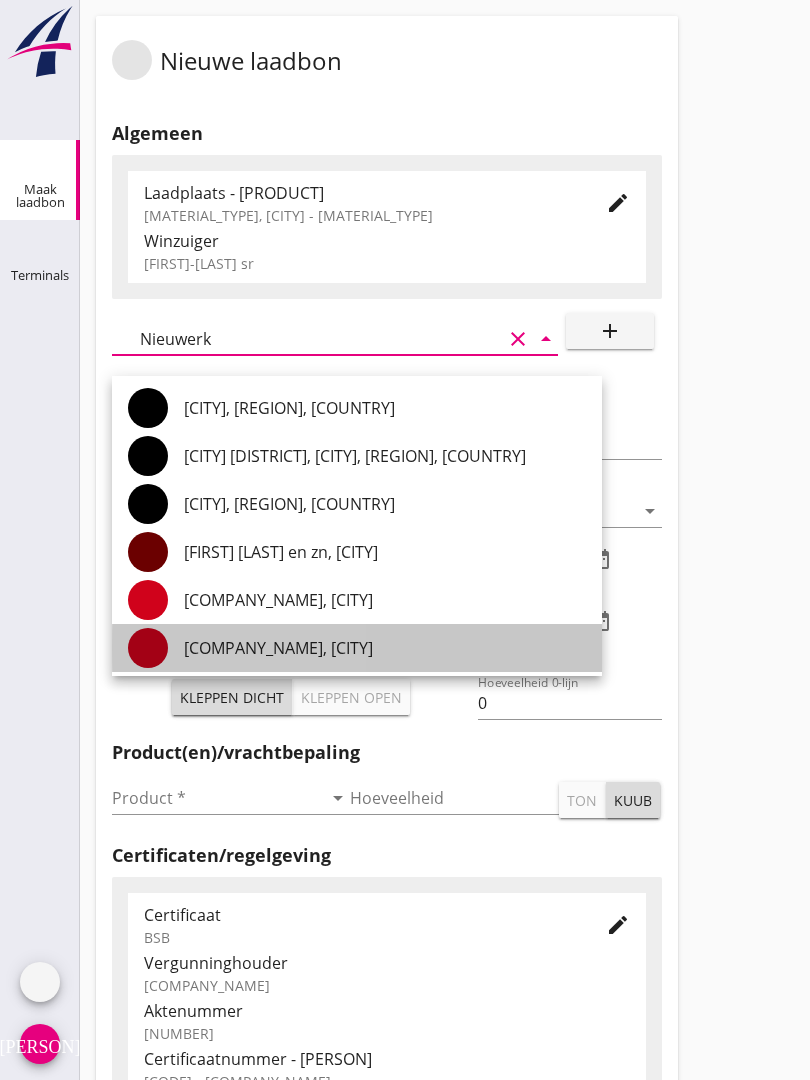 click on "HT Infra, [CITY]" at bounding box center [385, 648] 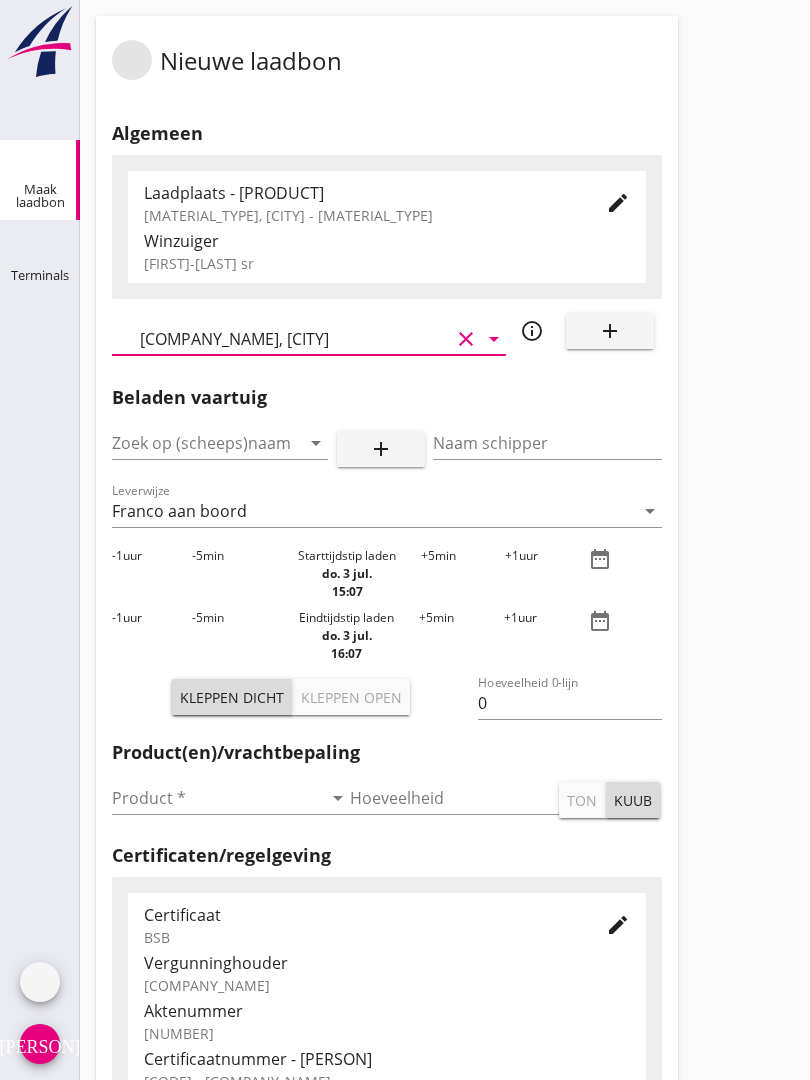 click at bounding box center (192, 443) 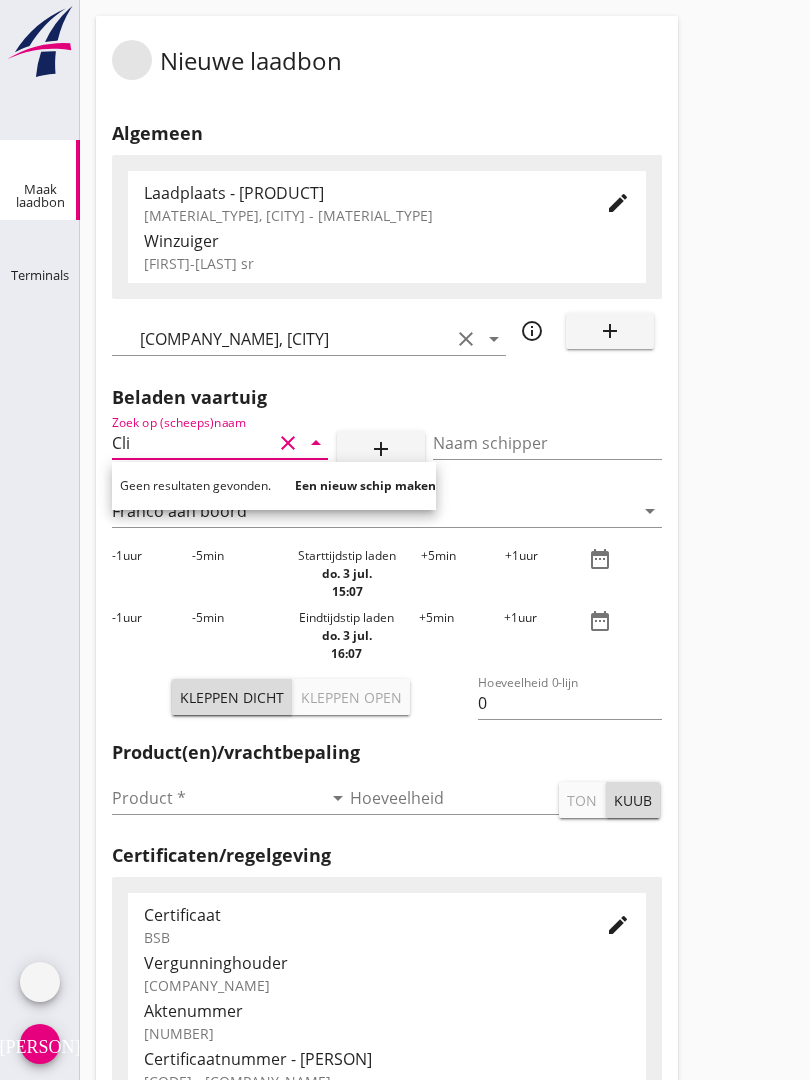 type on "Clim" 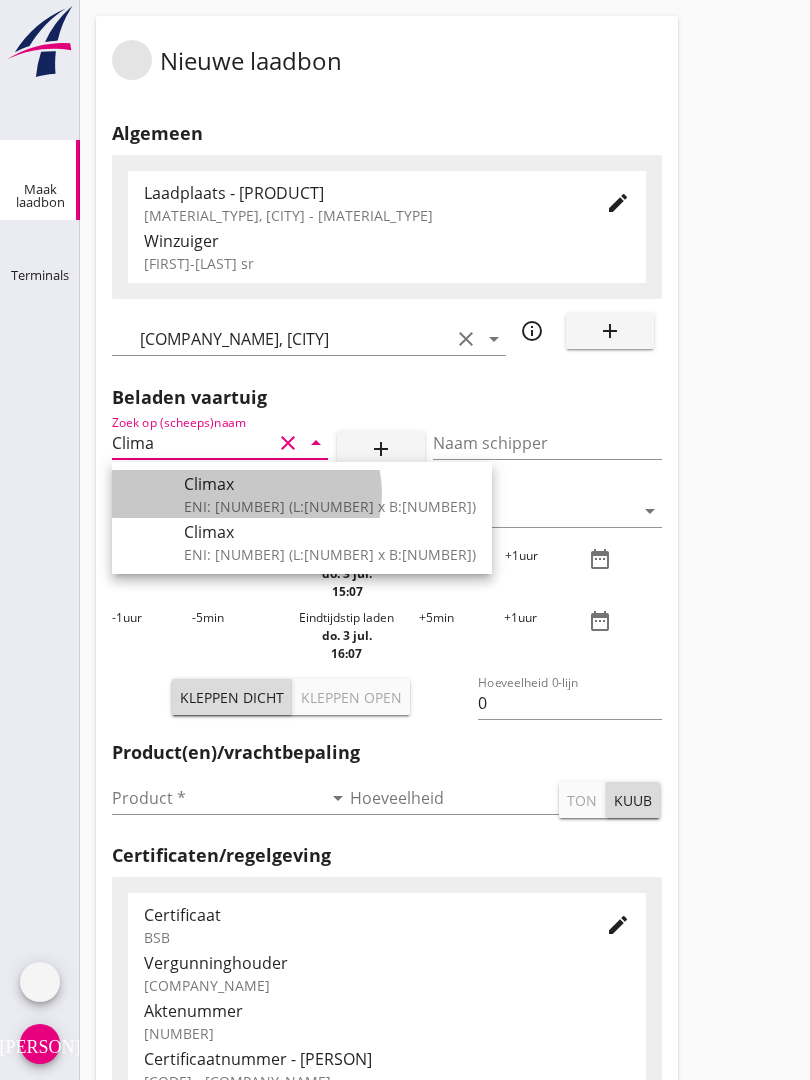 click on "Climax" at bounding box center (275, 484) 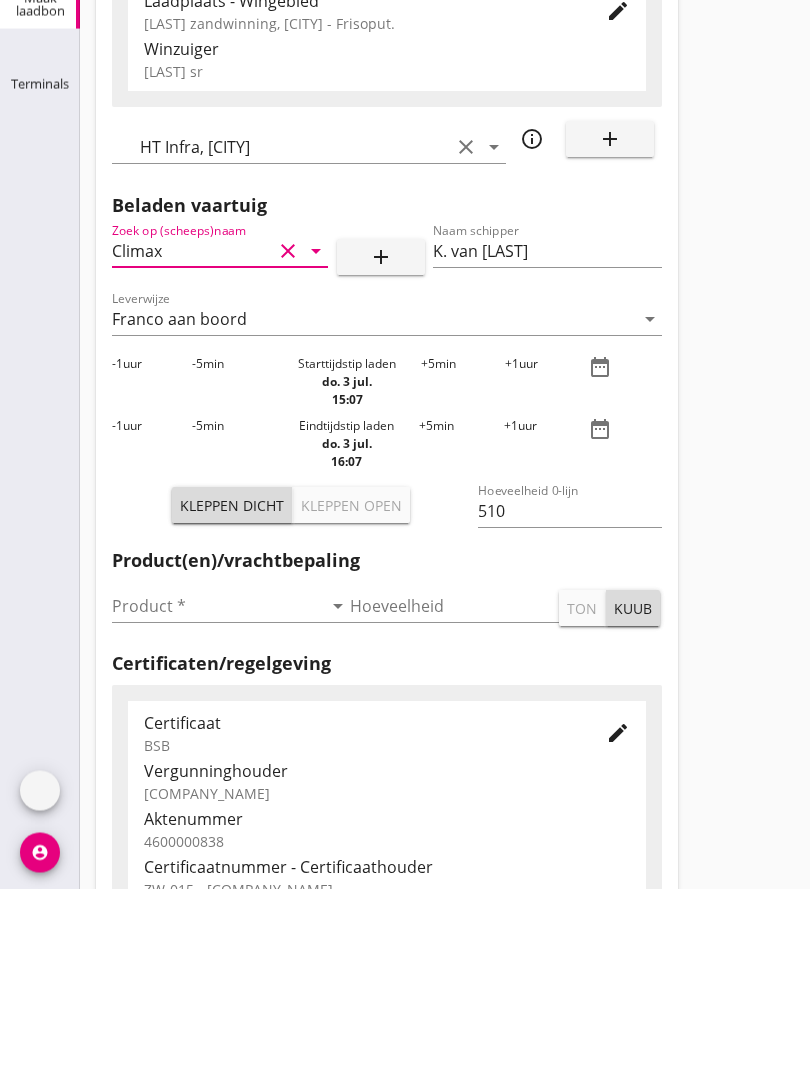 click at bounding box center (217, 798) 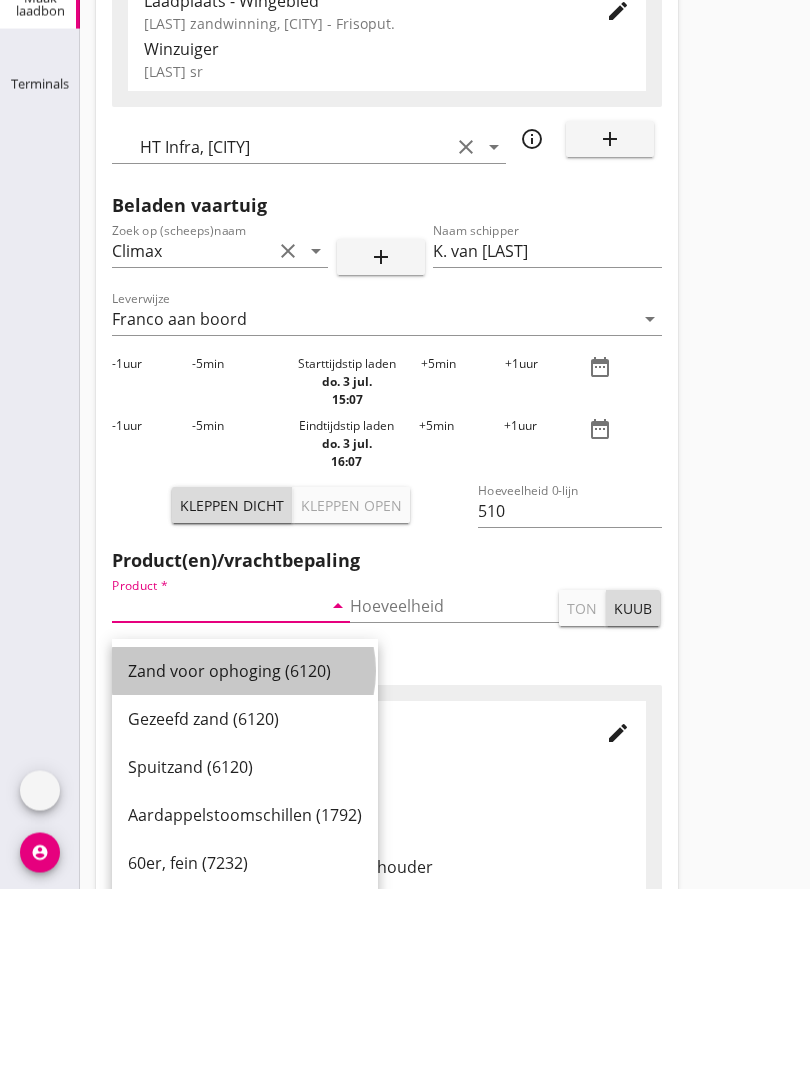 click on "Zand voor ophoging (6120)" at bounding box center (245, 863) 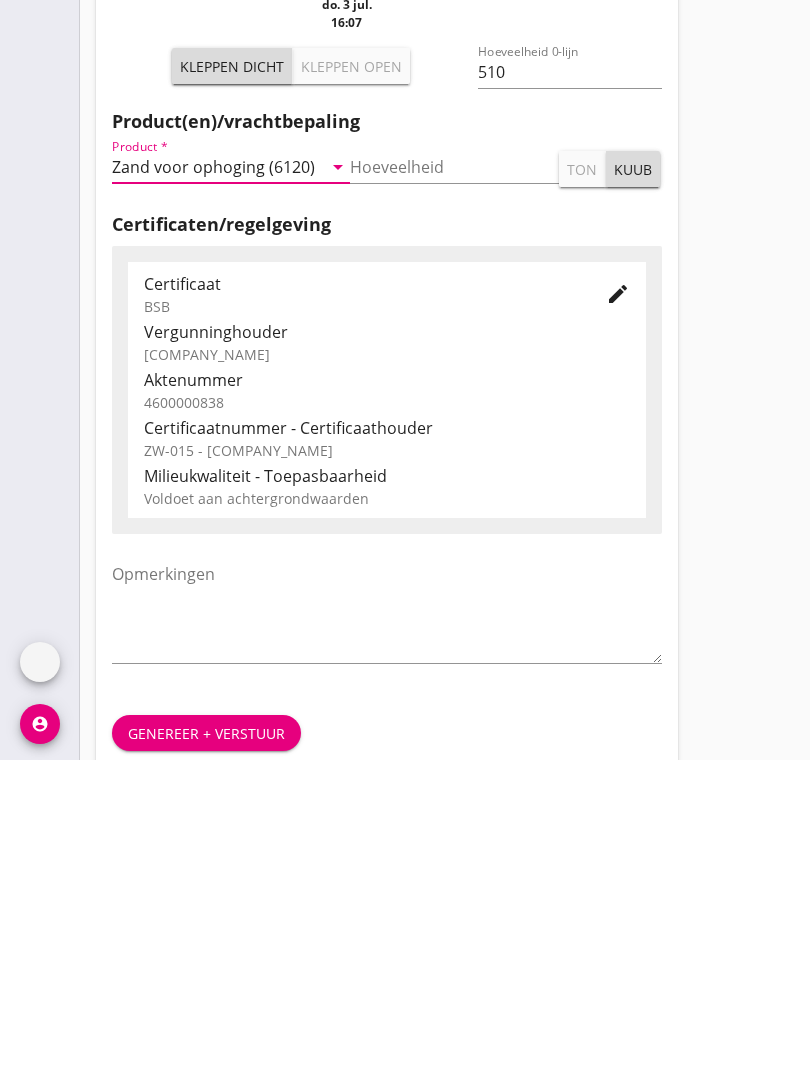 scroll, scrollTop: 350, scrollLeft: 0, axis: vertical 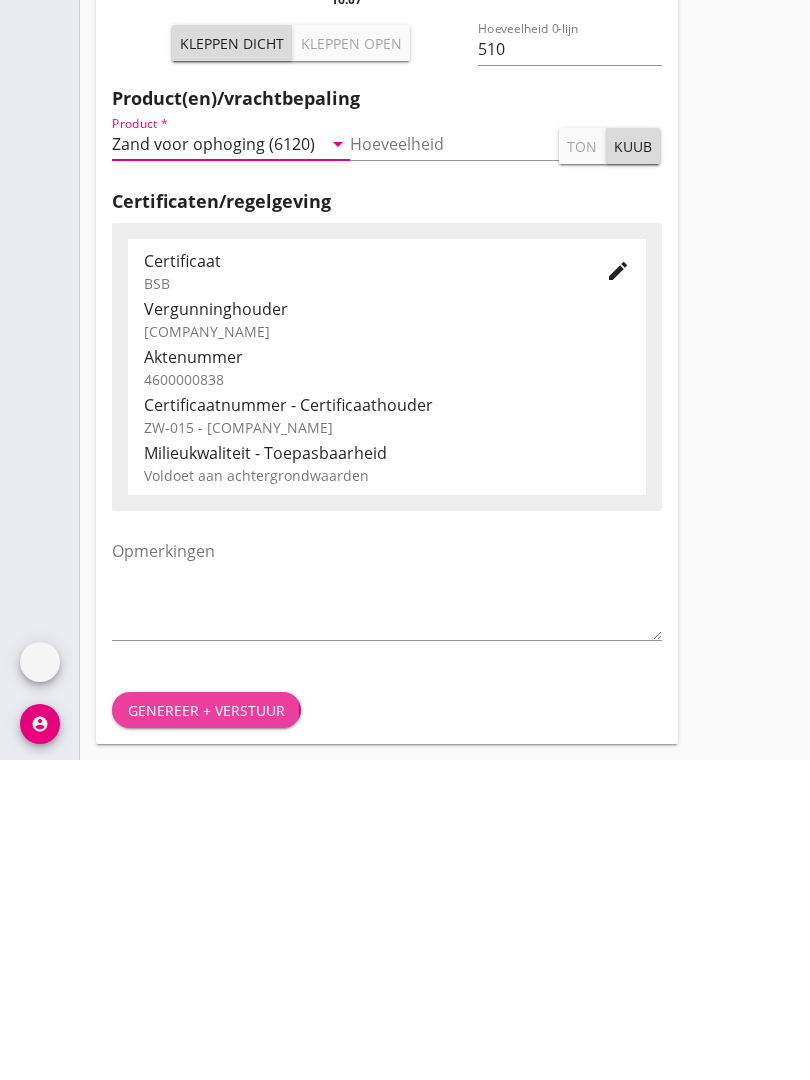 click on "Genereer + verstuur" at bounding box center (206, 1030) 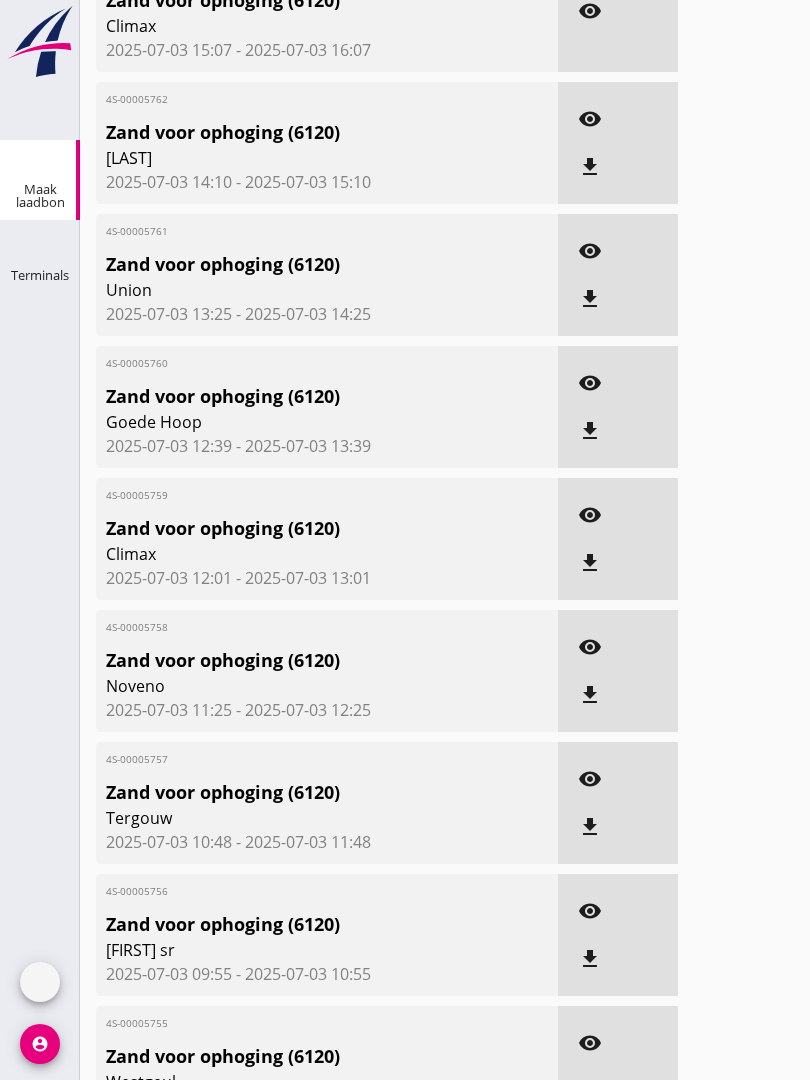 scroll, scrollTop: 0, scrollLeft: 0, axis: both 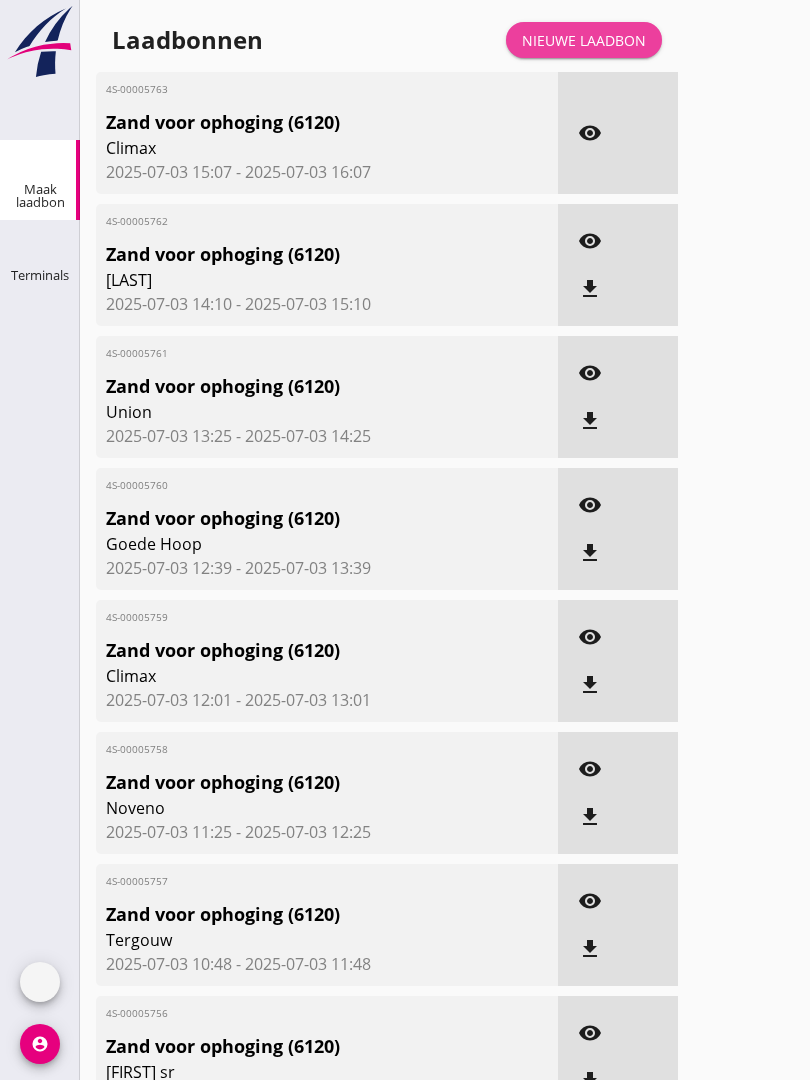 click on "Nieuwe laadbon" at bounding box center [584, 40] 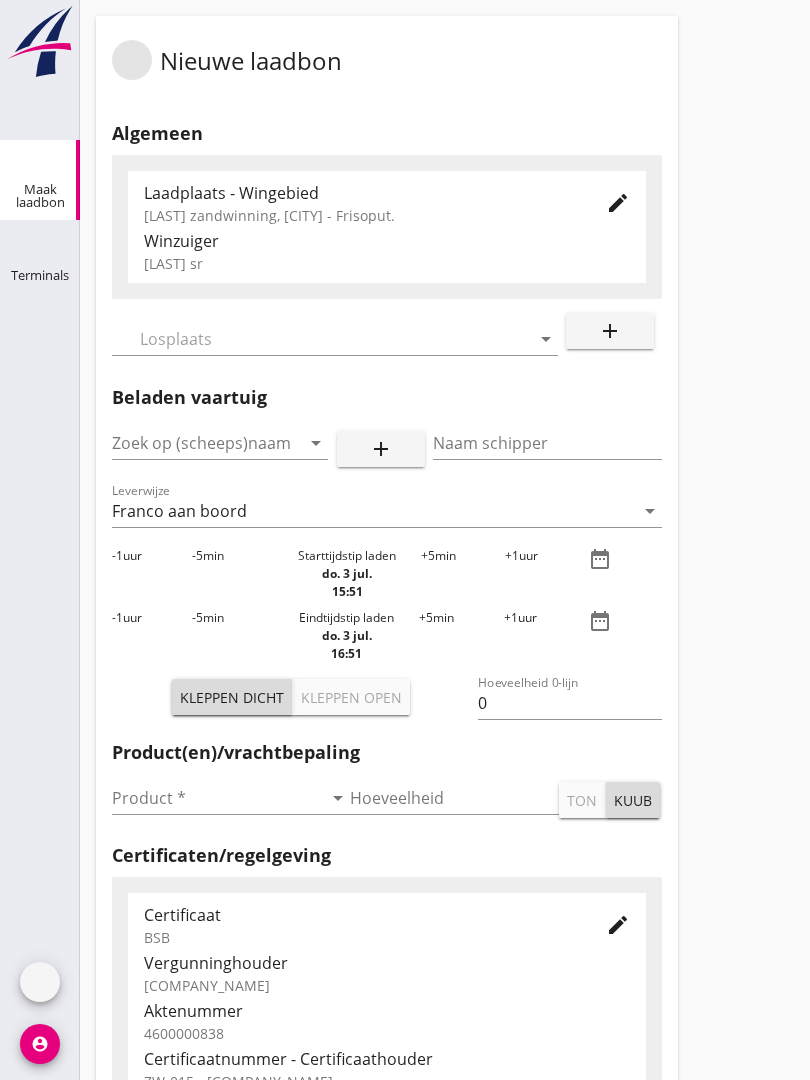 click at bounding box center [321, 339] 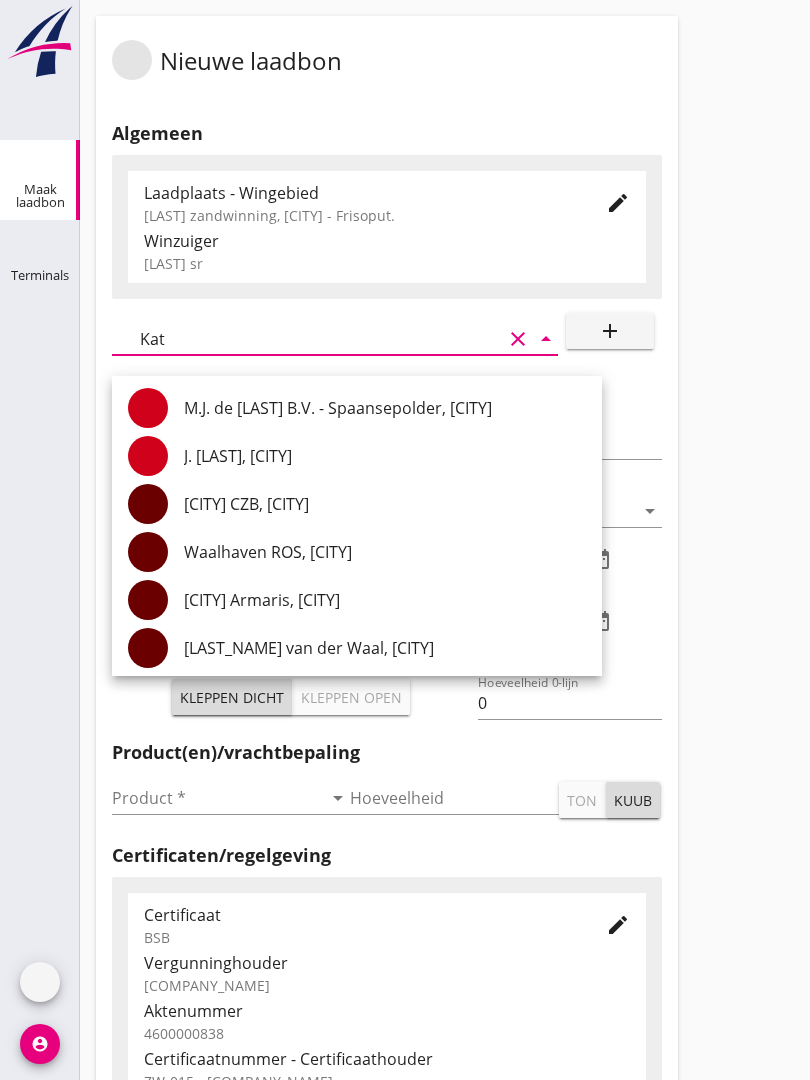 type on "Katw" 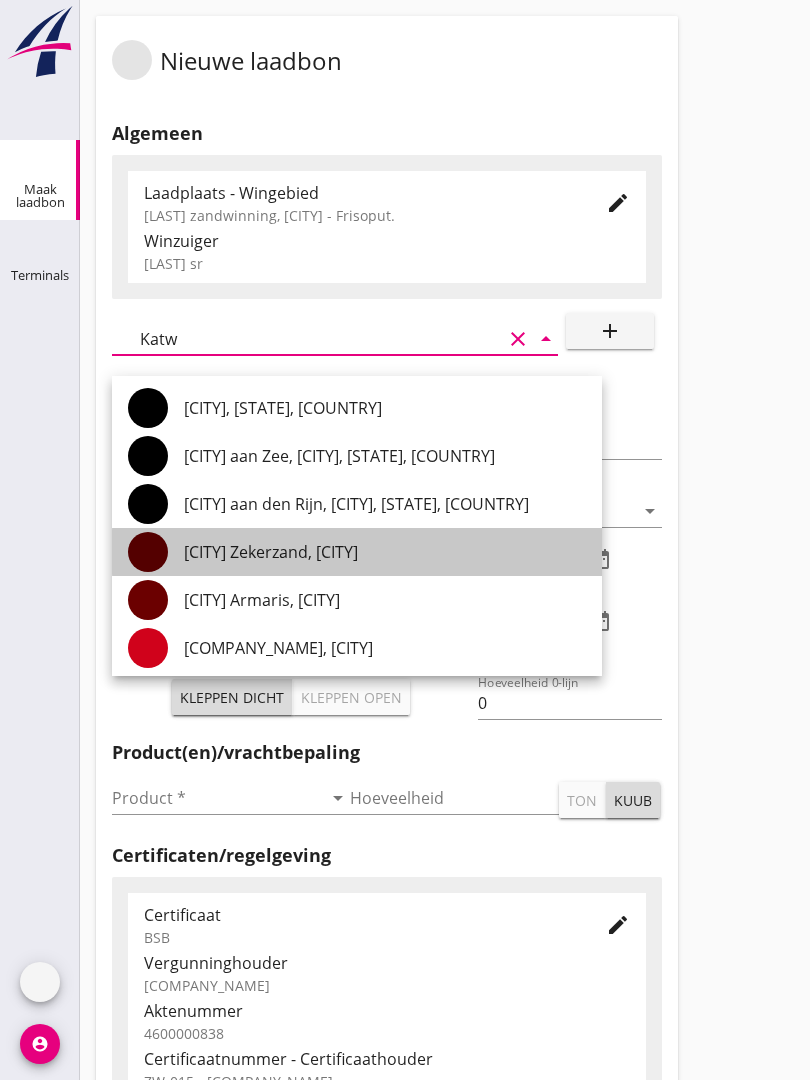 click on "[CITY] Zekerzand, [CITY]" at bounding box center [385, 552] 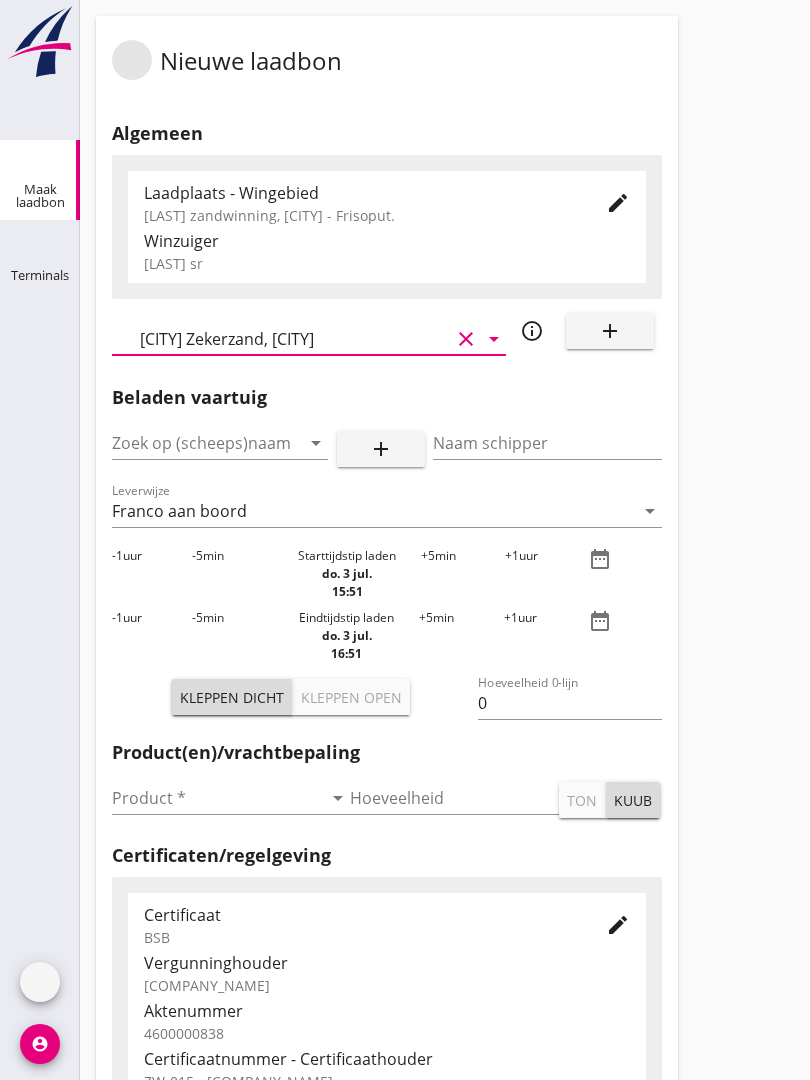 click at bounding box center (192, 443) 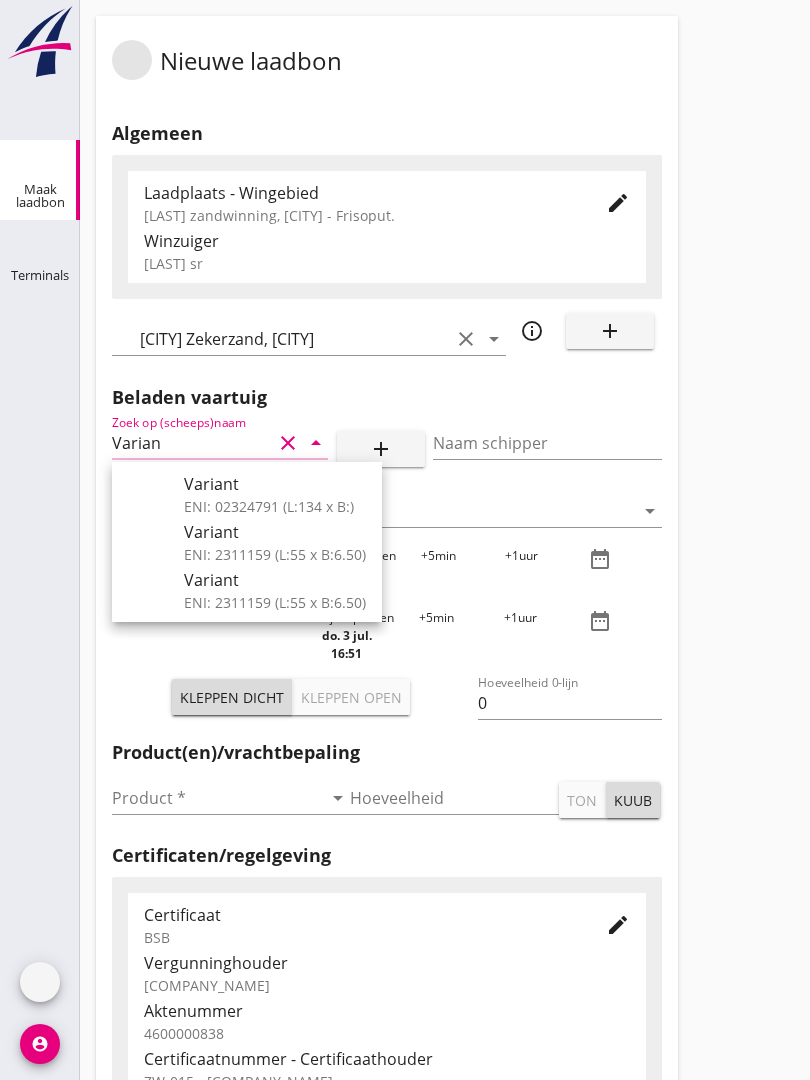 type on "Variant" 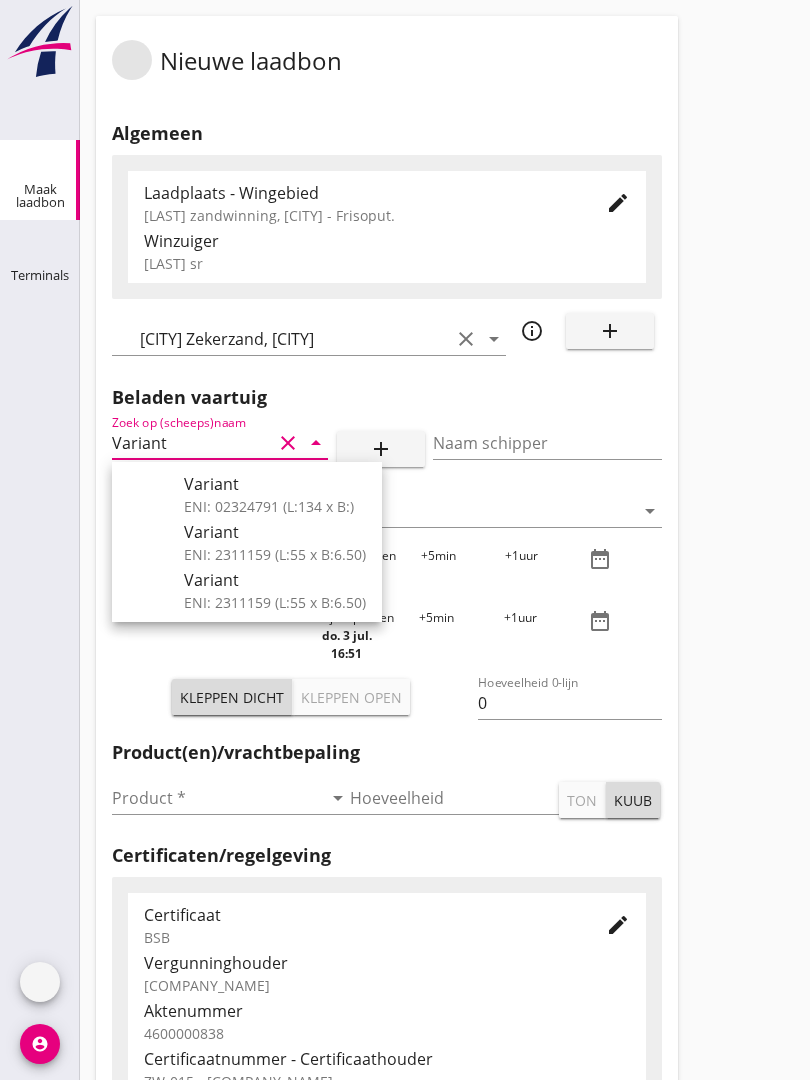 click on "Variant" at bounding box center (275, 532) 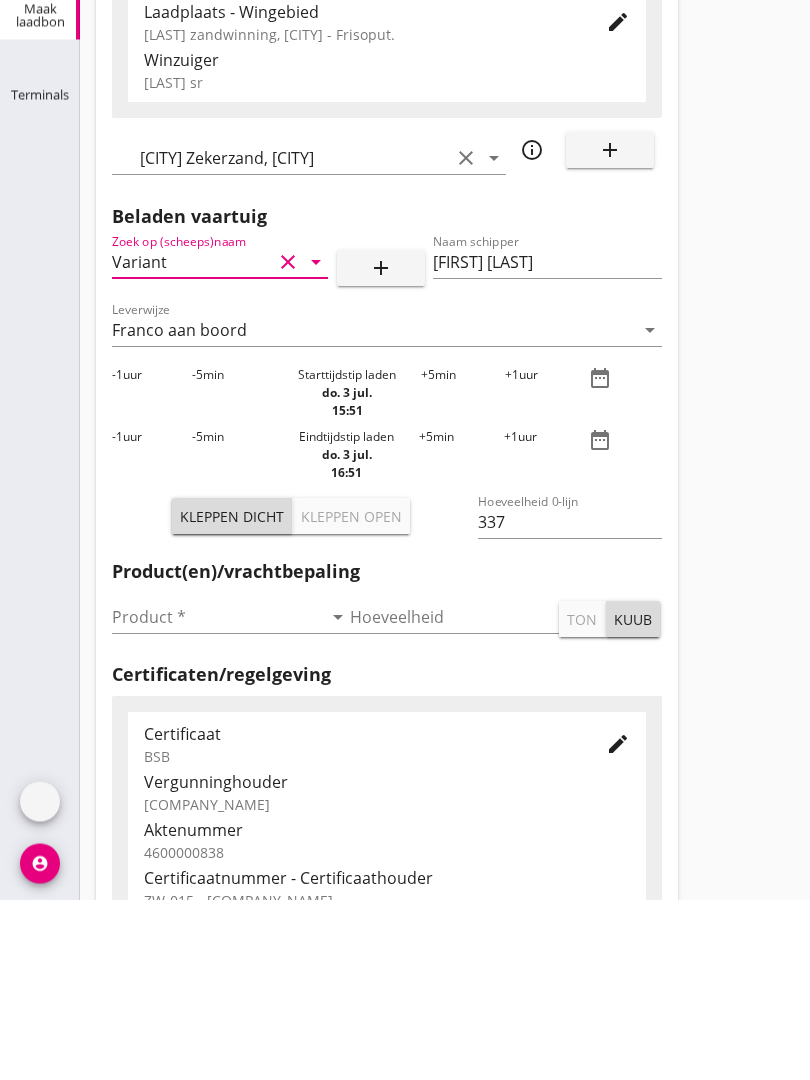 click at bounding box center (217, 798) 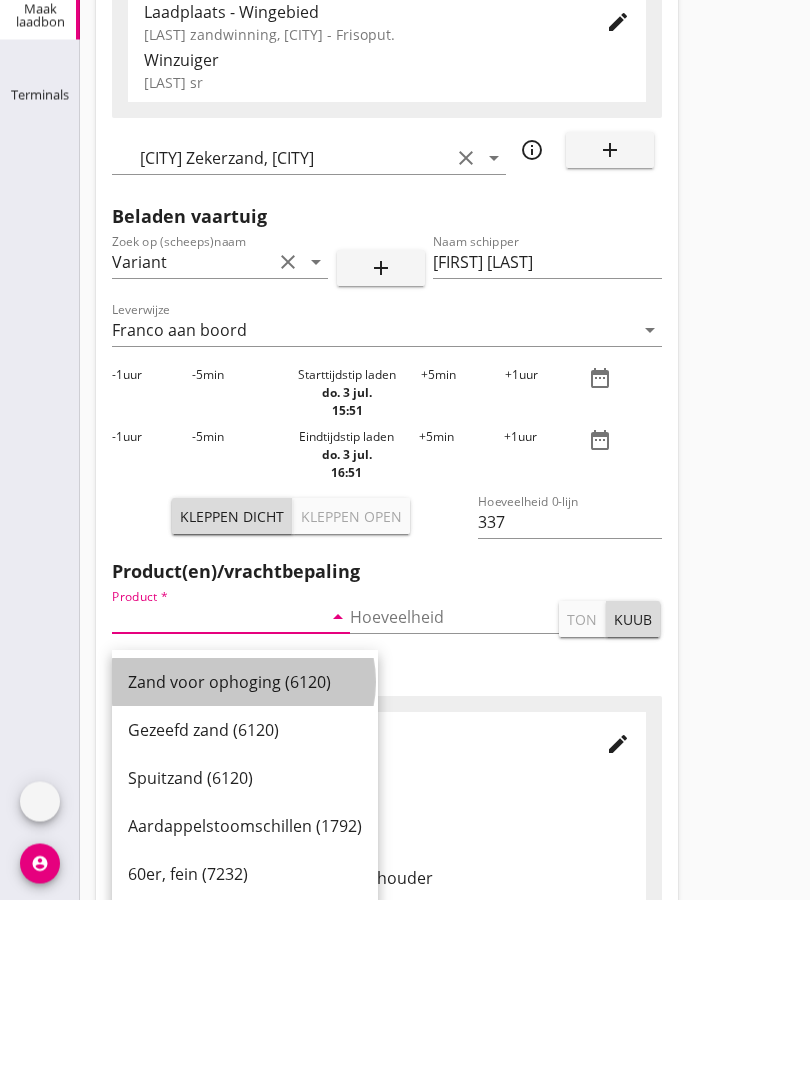 click on "Zand voor ophoging (6120)" at bounding box center [245, 863] 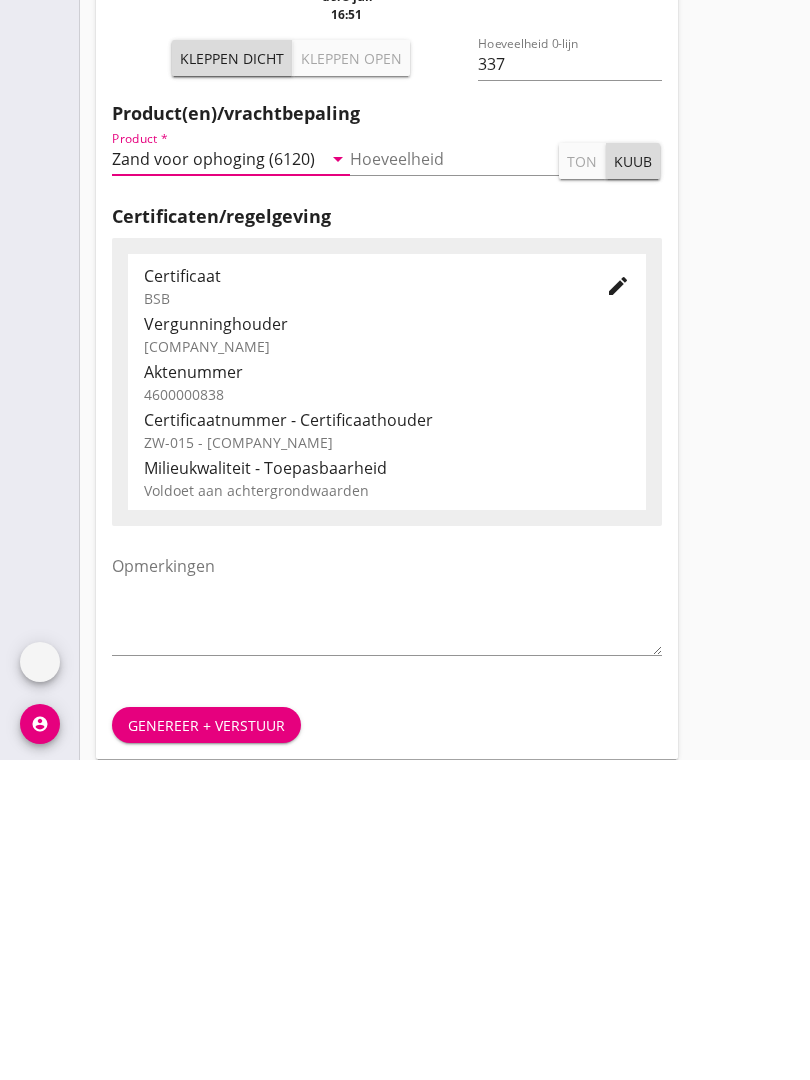 scroll, scrollTop: 350, scrollLeft: 0, axis: vertical 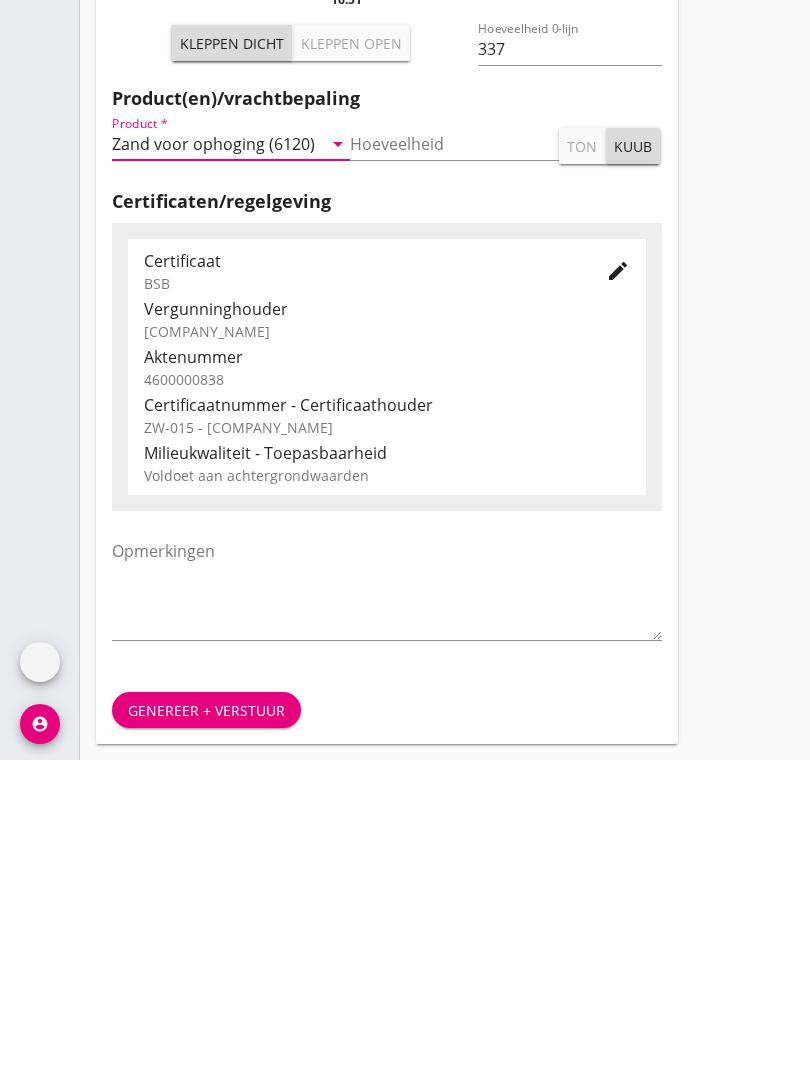 click on "Genereer + verstuur" at bounding box center (206, 1030) 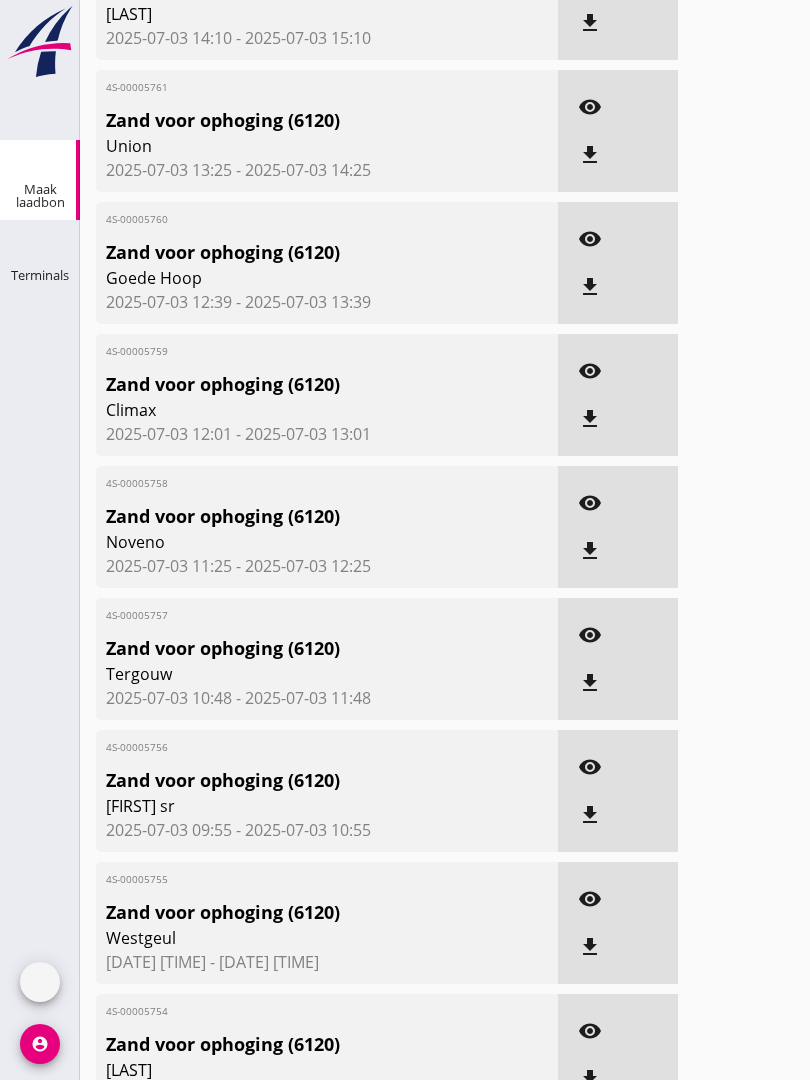 scroll, scrollTop: 0, scrollLeft: 0, axis: both 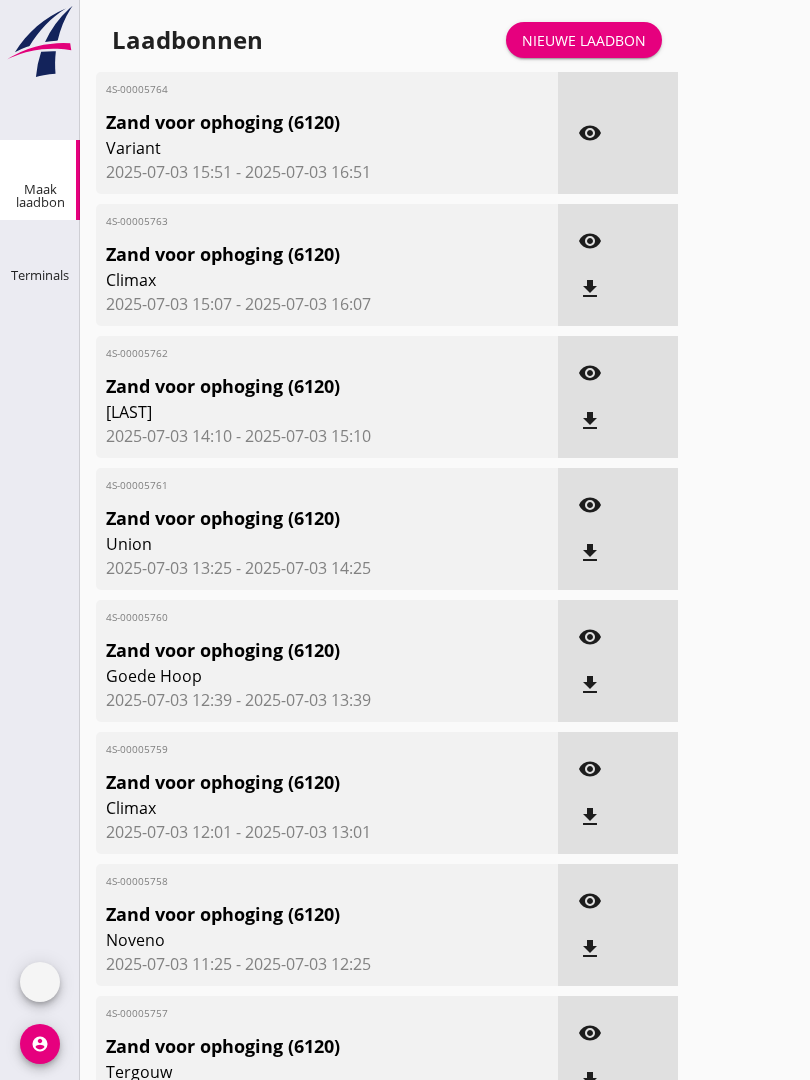 click on "Laadbonnen   Nieuwe laadbon" at bounding box center (387, 40) 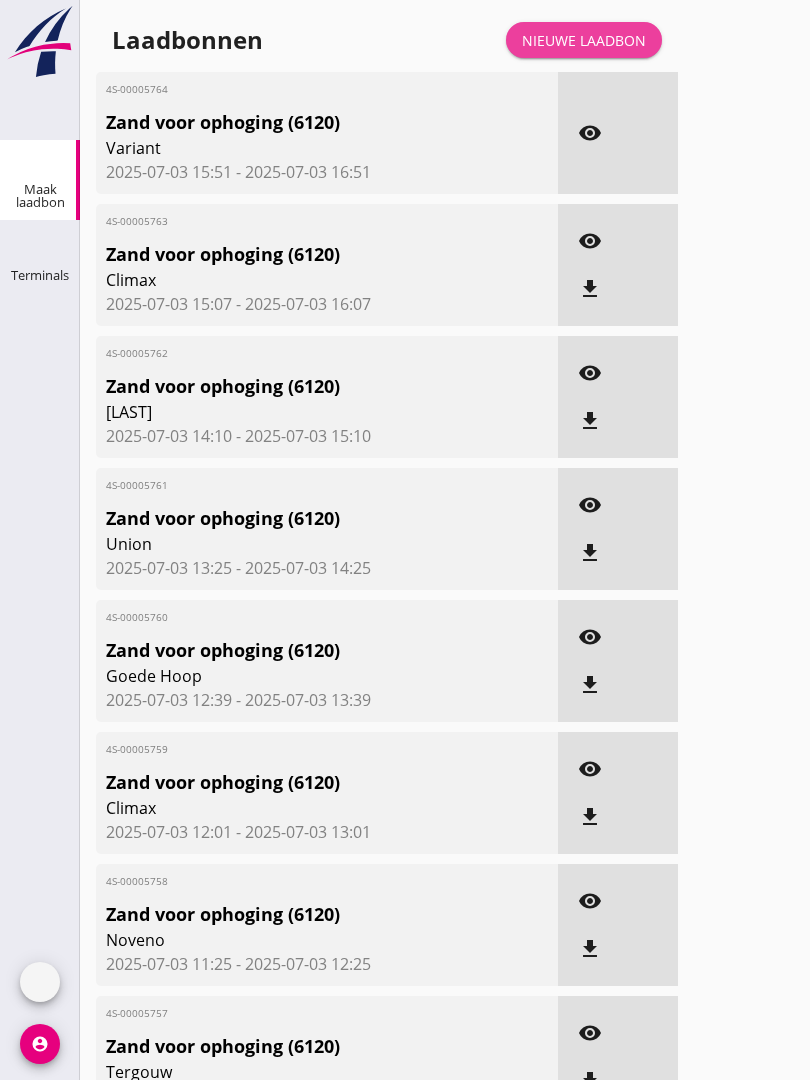 click on "Nieuwe laadbon" at bounding box center [584, 40] 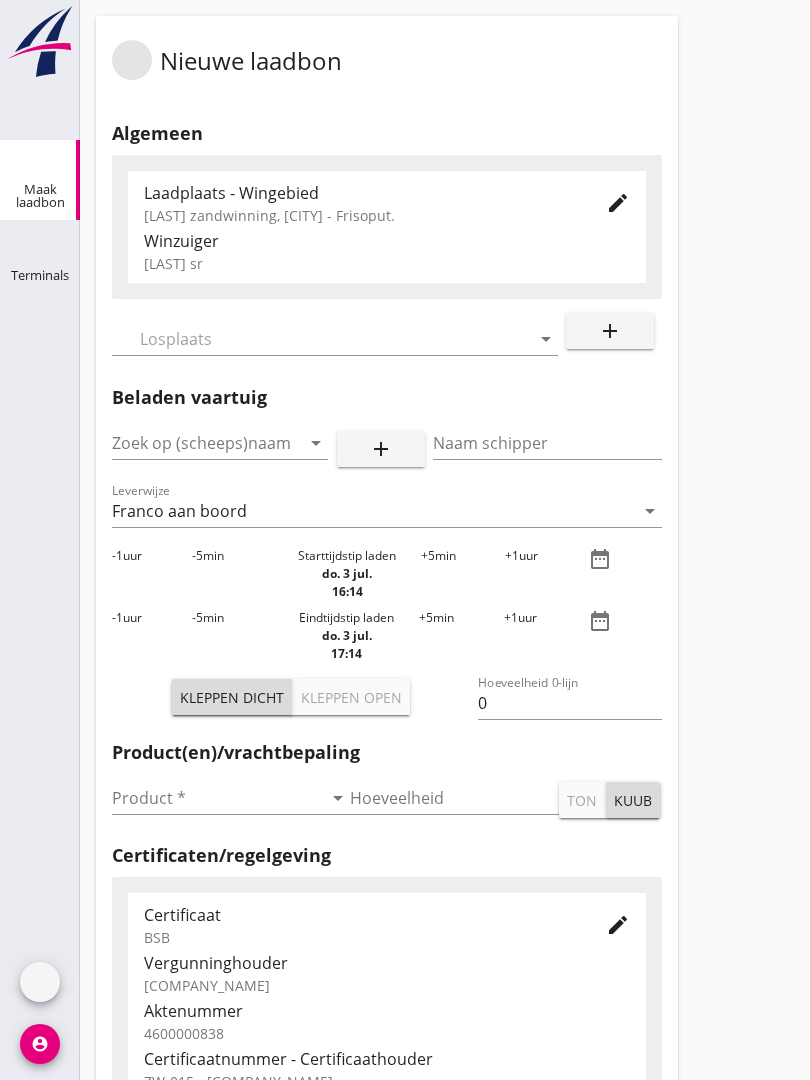 click at bounding box center (321, 339) 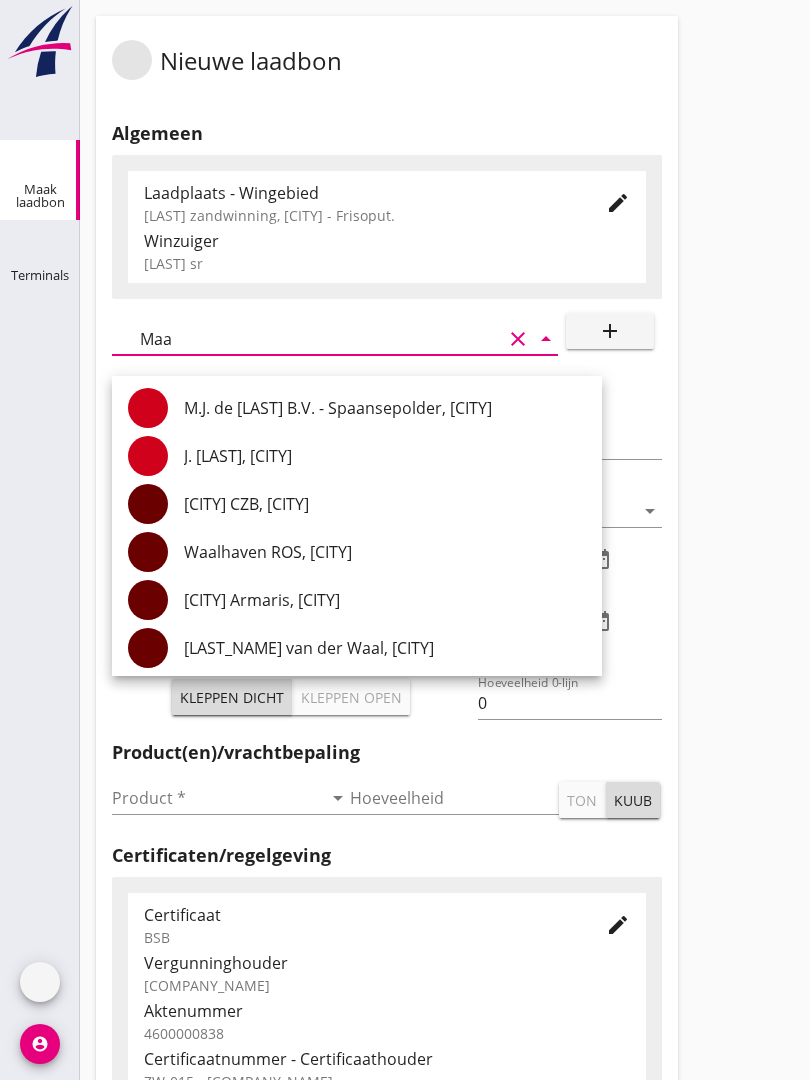 type on "Maas" 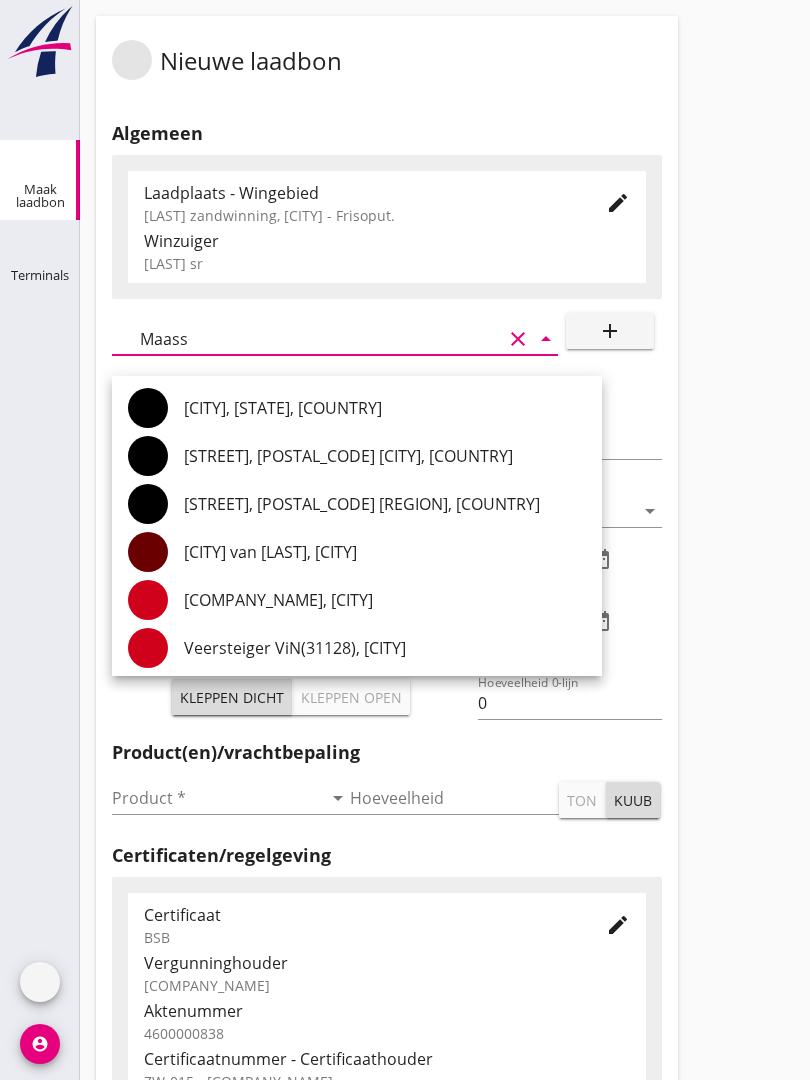 click on "[CITY] van [LAST], [CITY]" at bounding box center (385, 552) 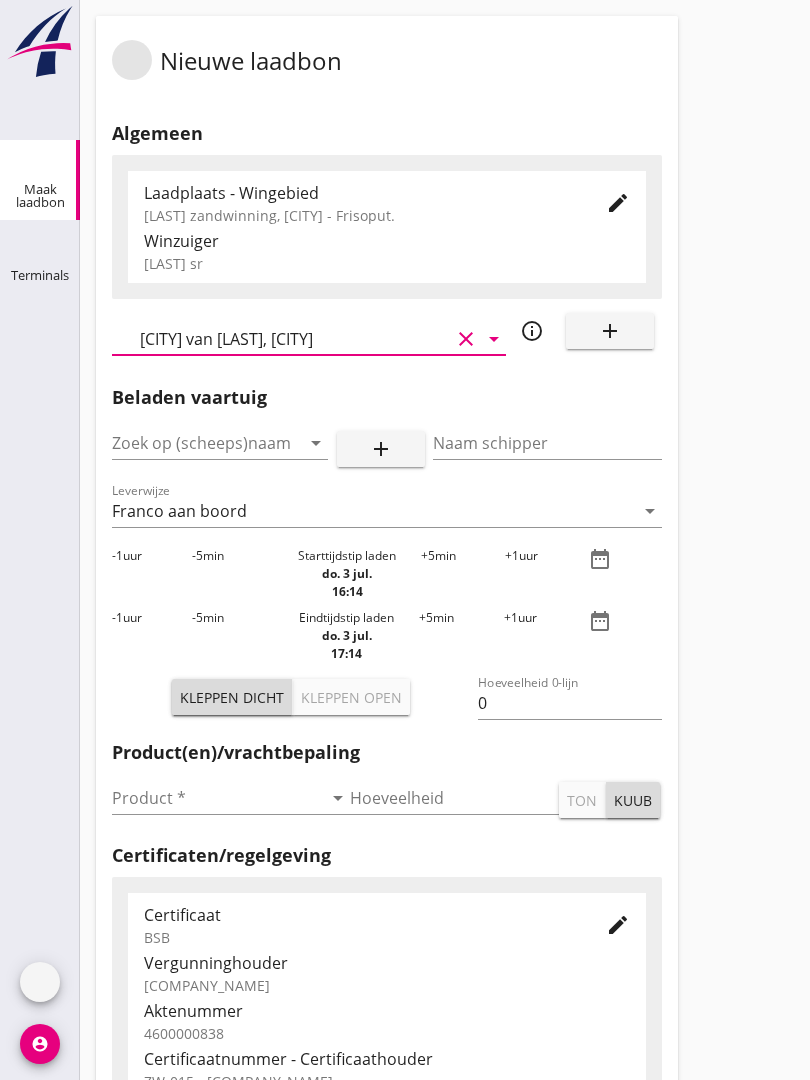 click at bounding box center [192, 443] 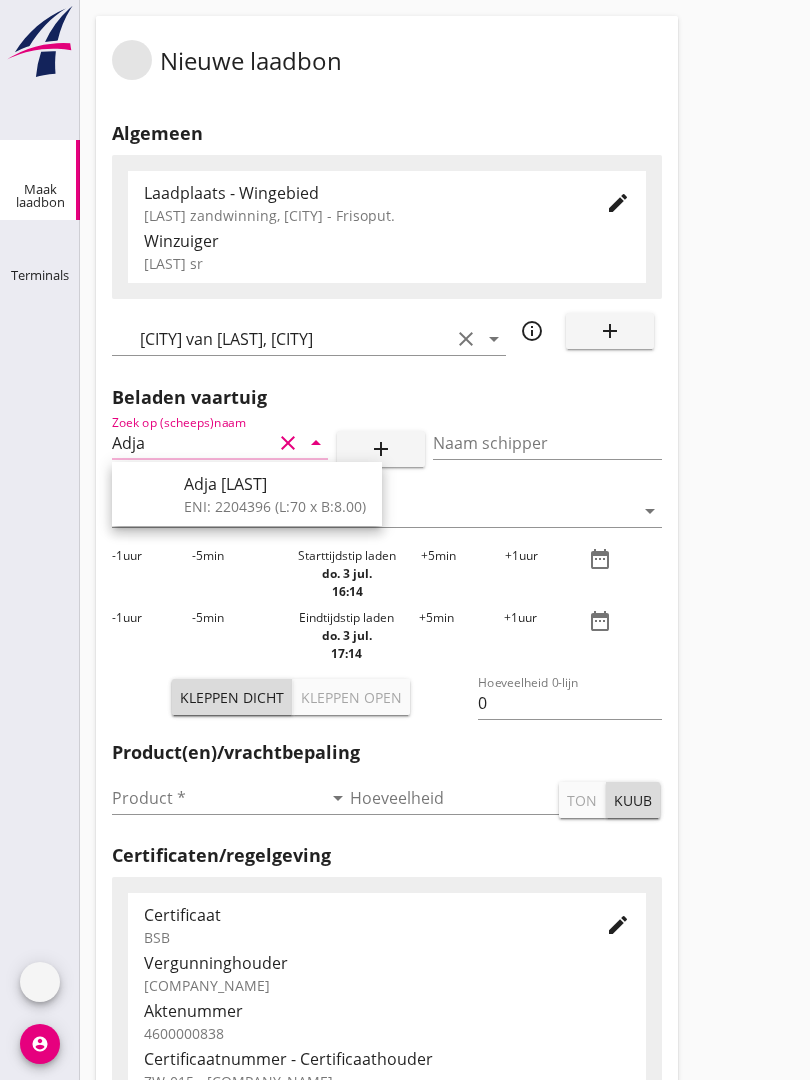 type on "Adja b" 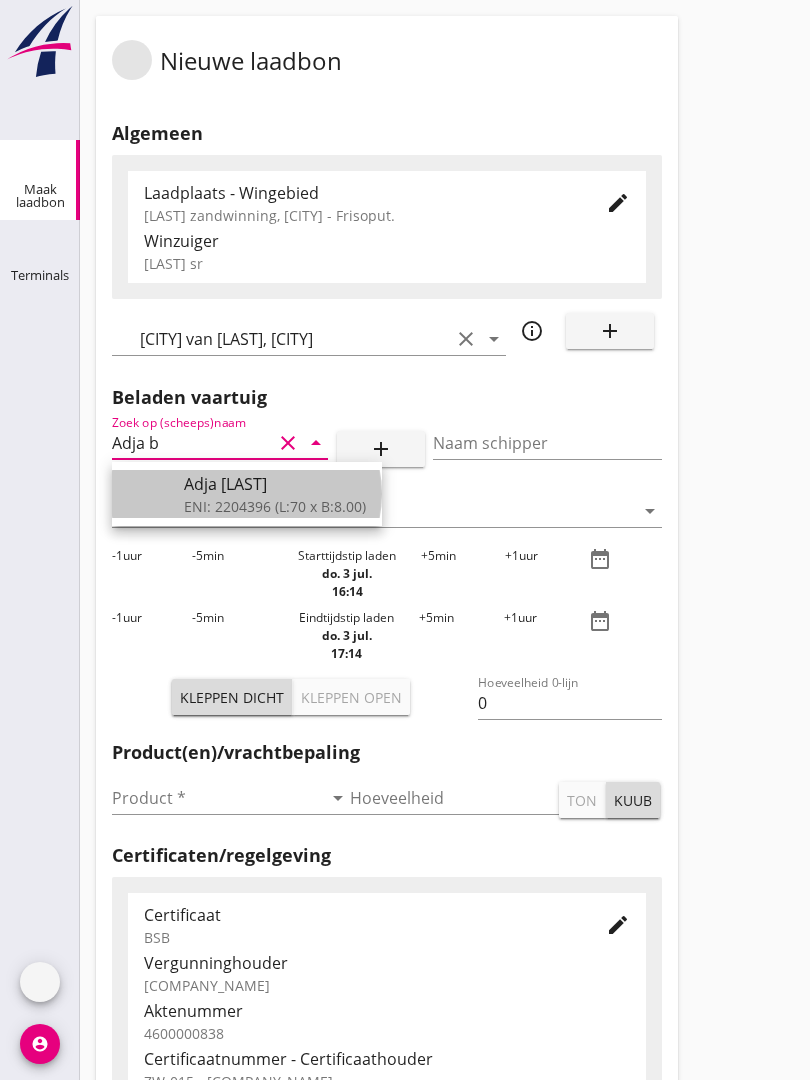 click on "Adja [LAST]" at bounding box center (275, 484) 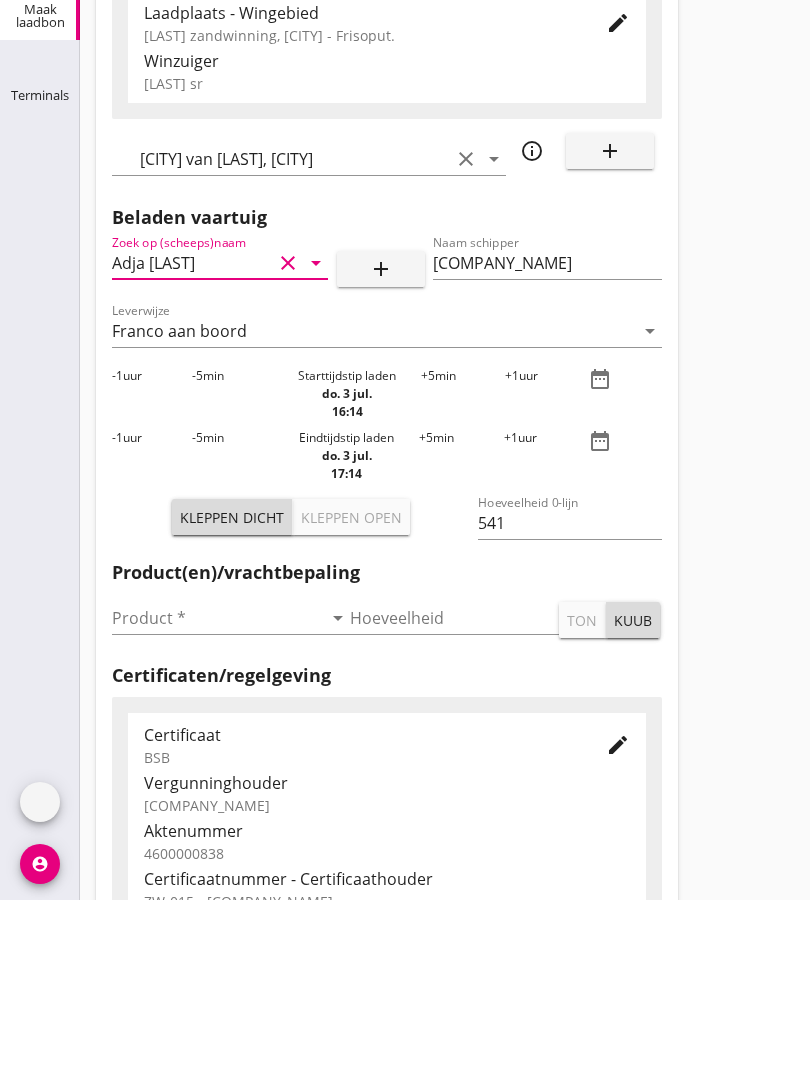 click at bounding box center [217, 798] 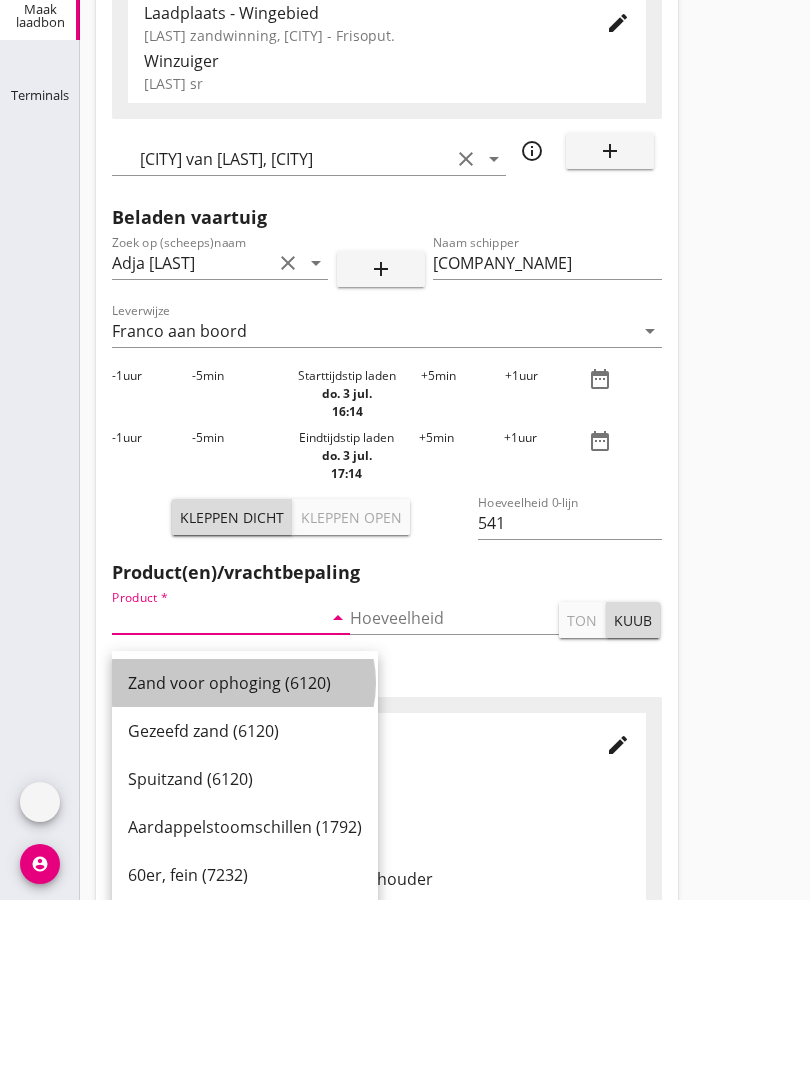 click on "Zand voor ophoging (6120)" at bounding box center (245, 863) 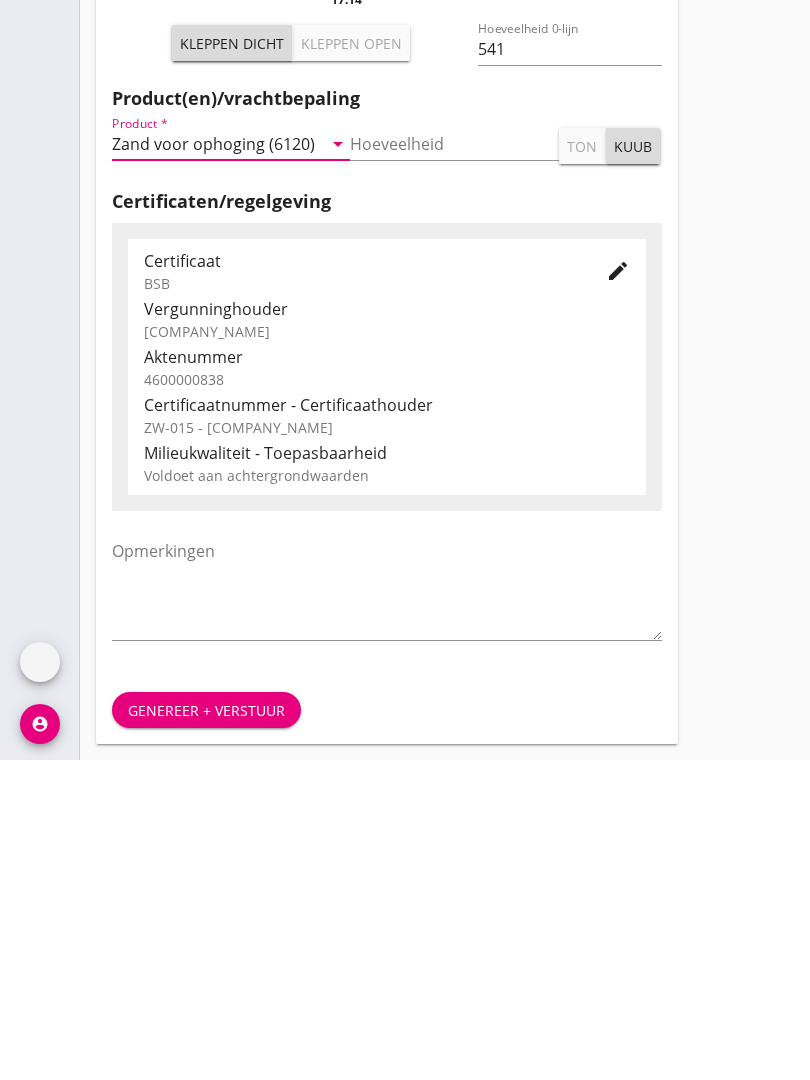 scroll, scrollTop: 350, scrollLeft: 0, axis: vertical 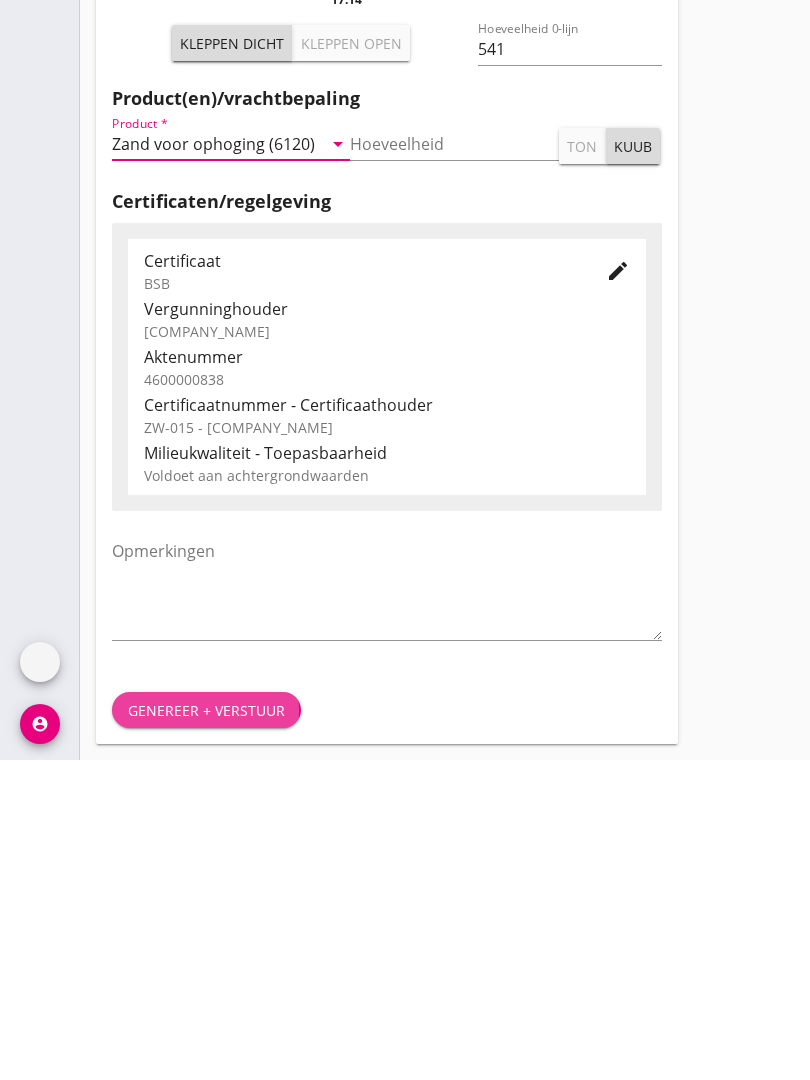 click on "Genereer + verstuur" at bounding box center (206, 1030) 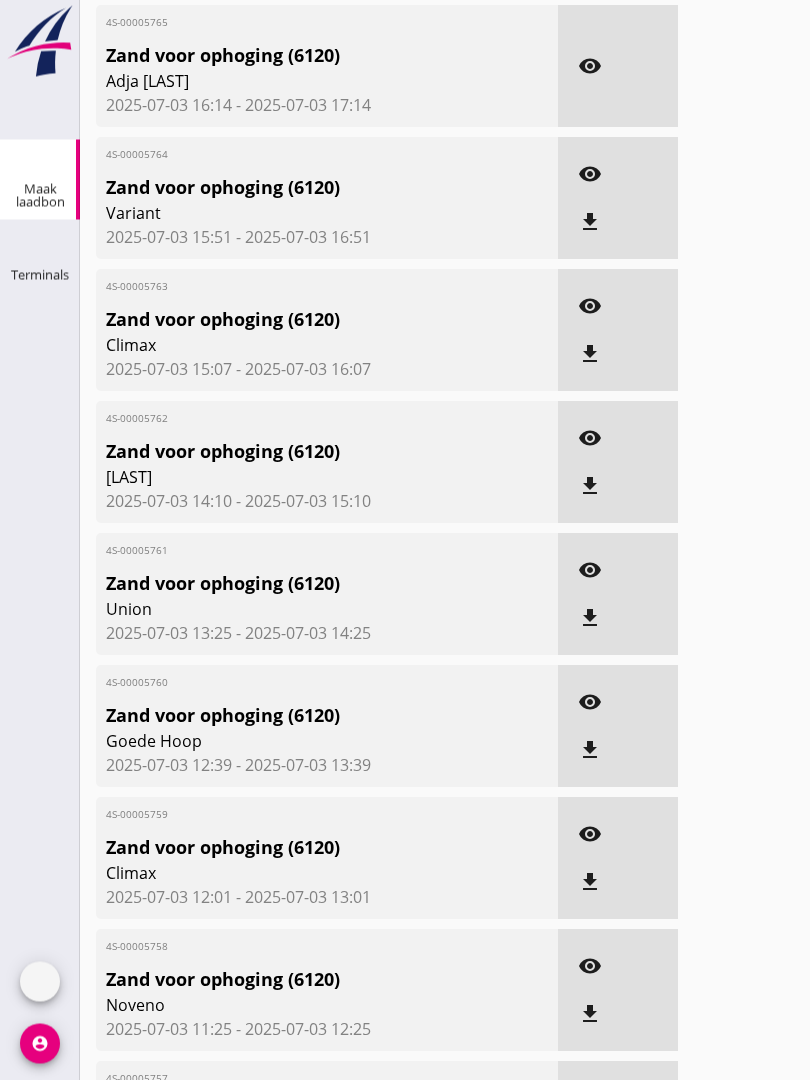 scroll, scrollTop: 0, scrollLeft: 0, axis: both 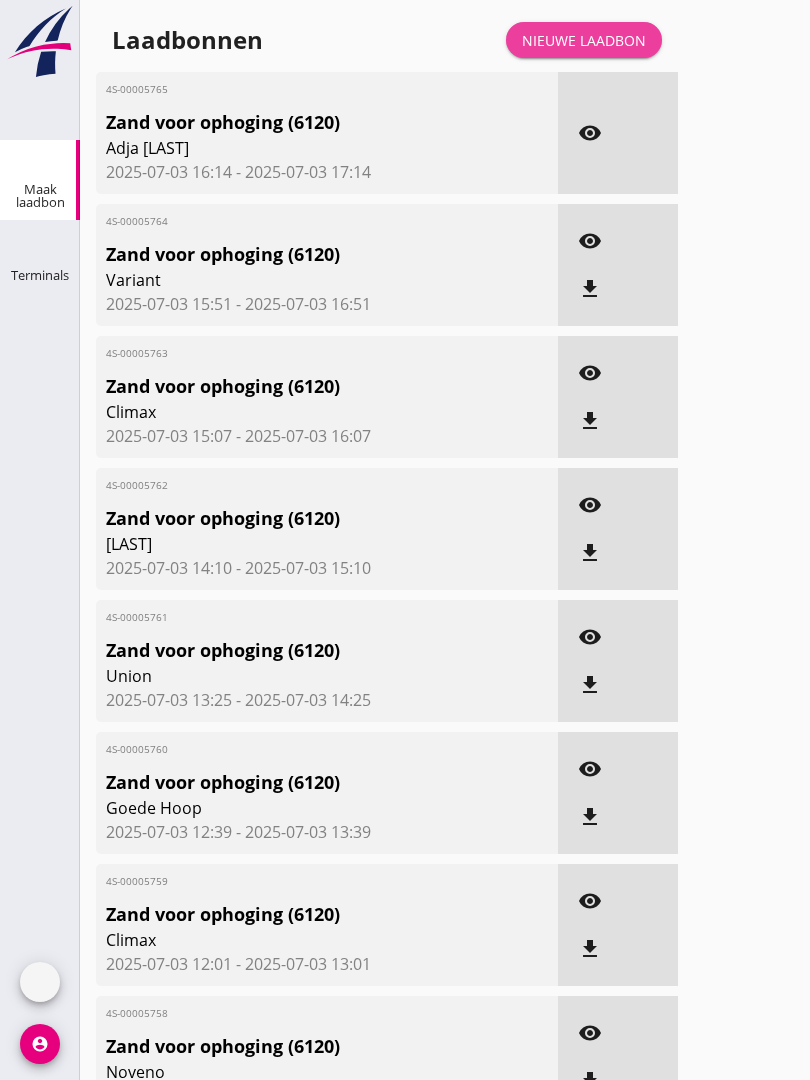 click on "Nieuwe laadbon" at bounding box center [584, 40] 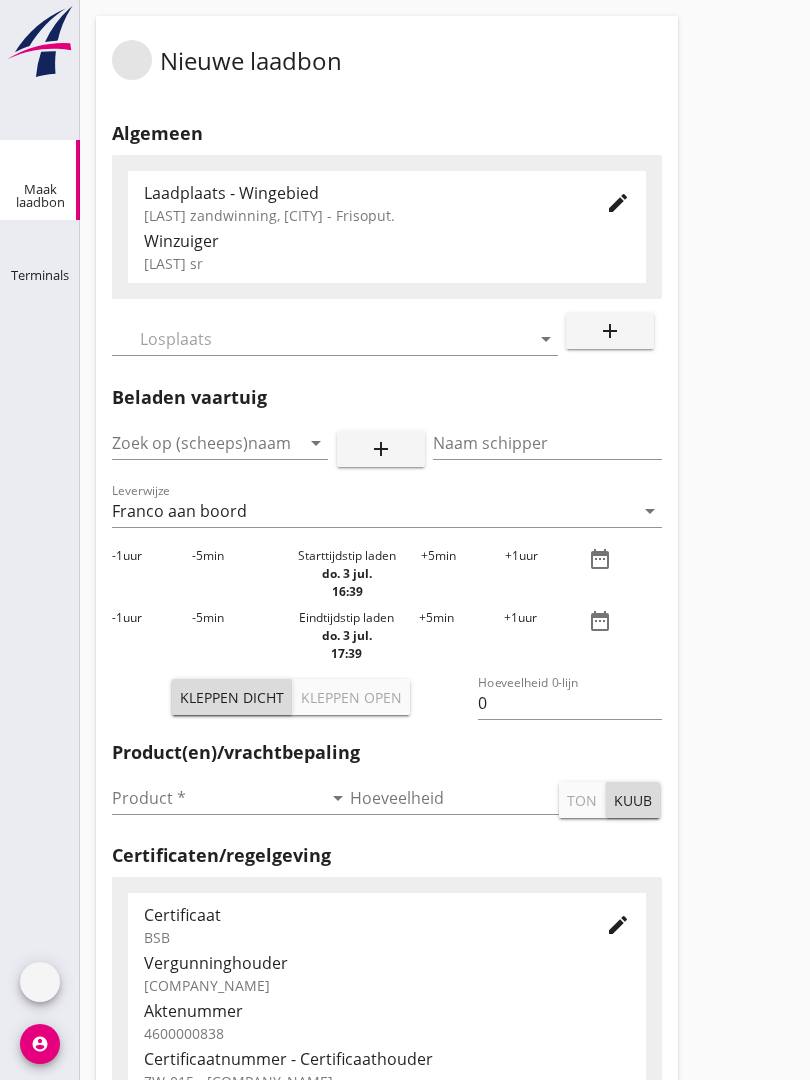 click at bounding box center [321, 339] 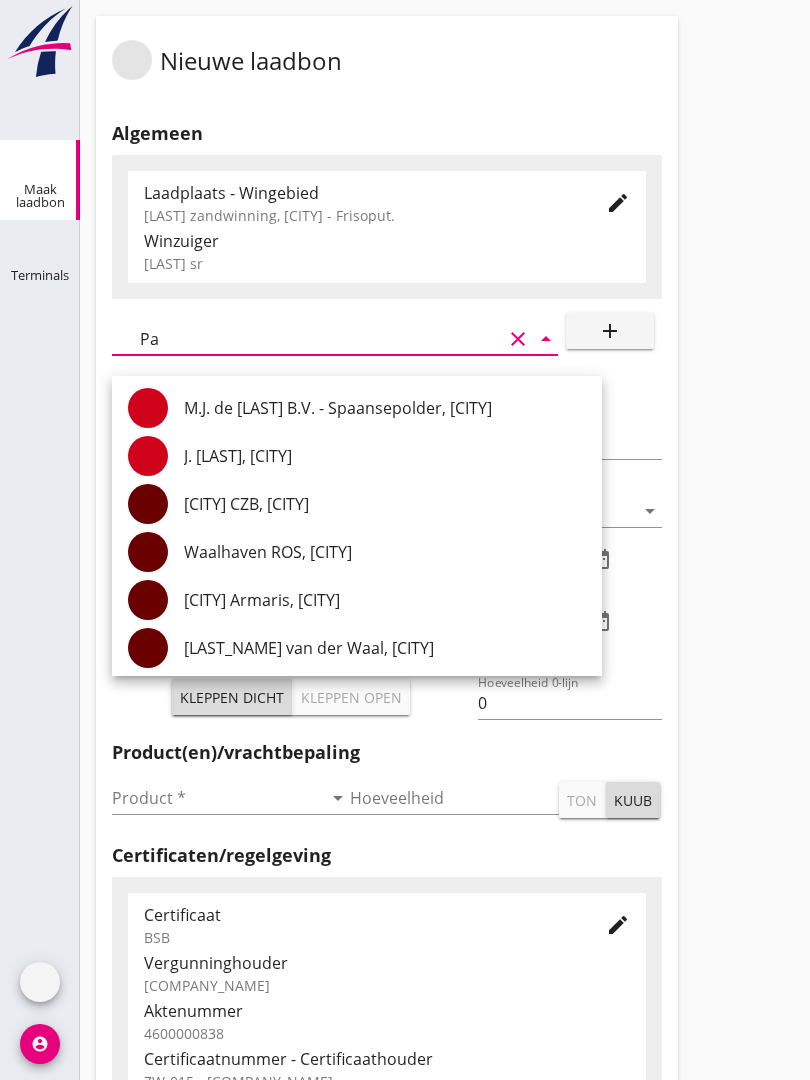type on "Pap" 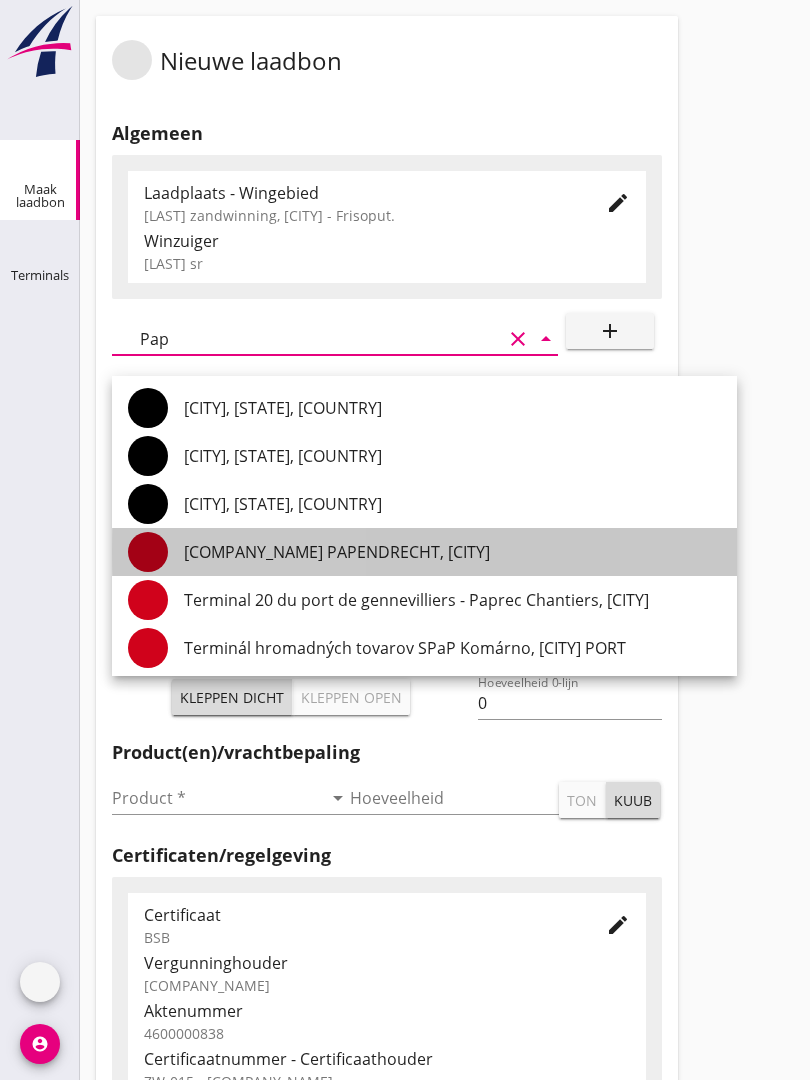 click on "[COMPANY_NAME] PAPENDRECHT, [CITY]" at bounding box center (452, 552) 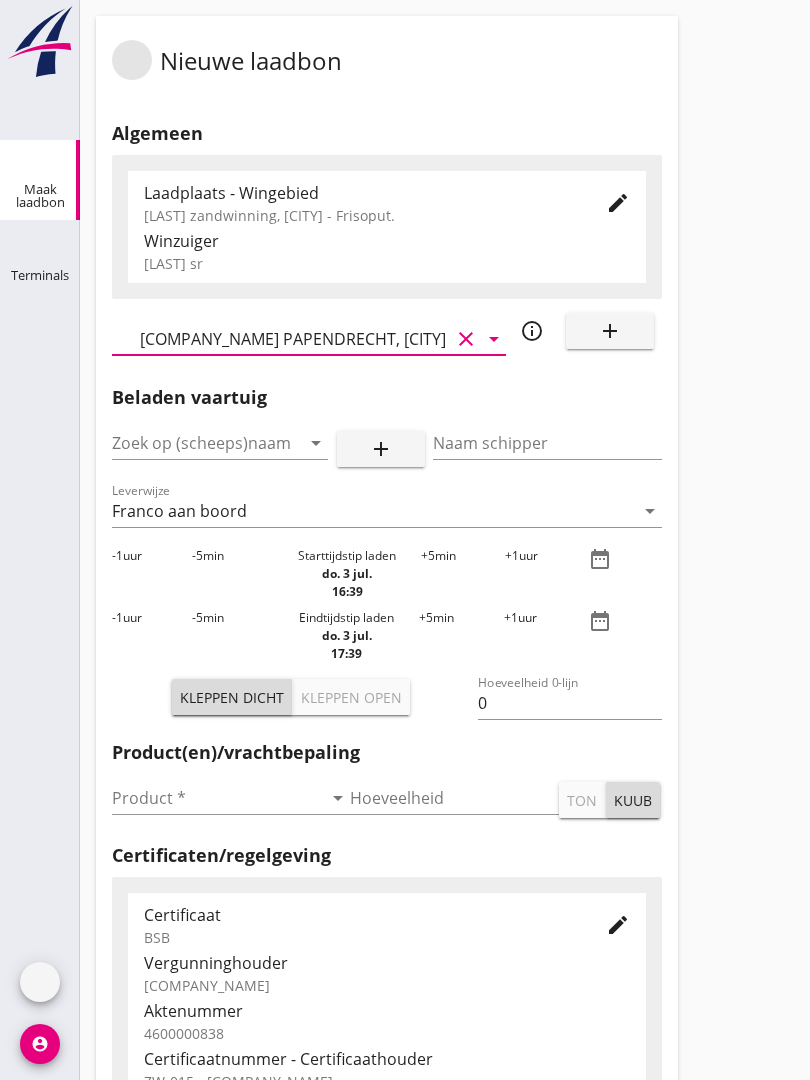 click at bounding box center [192, 443] 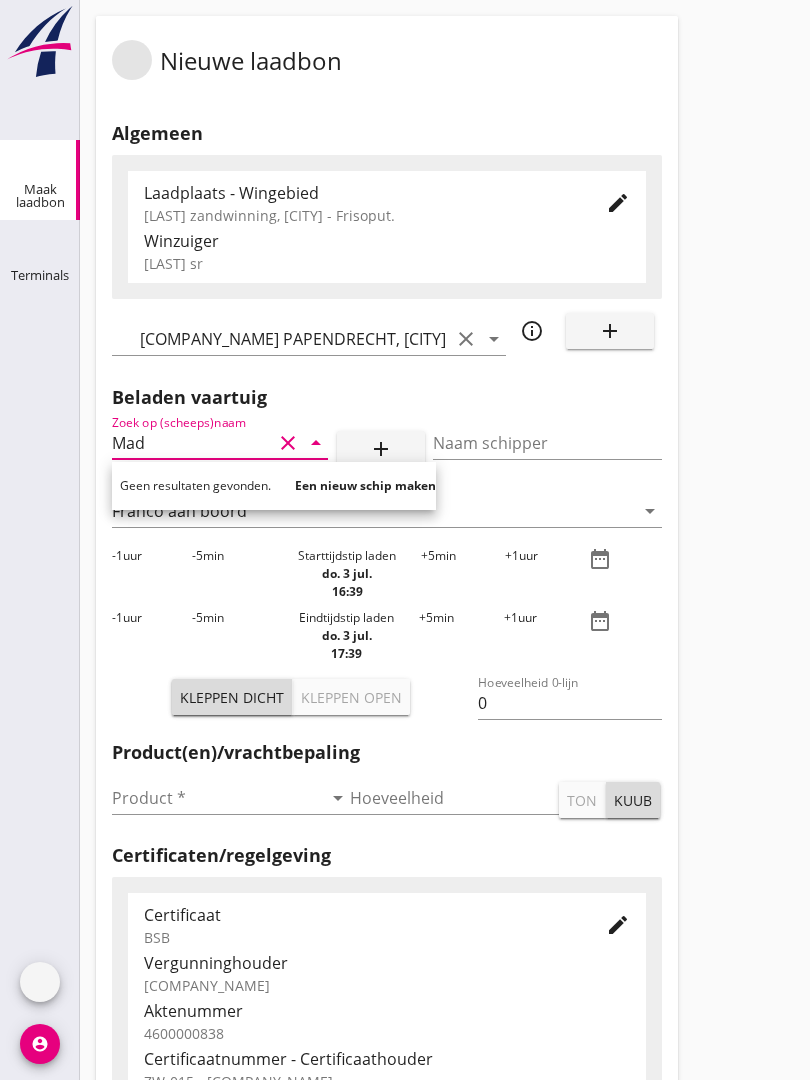 type on "Made" 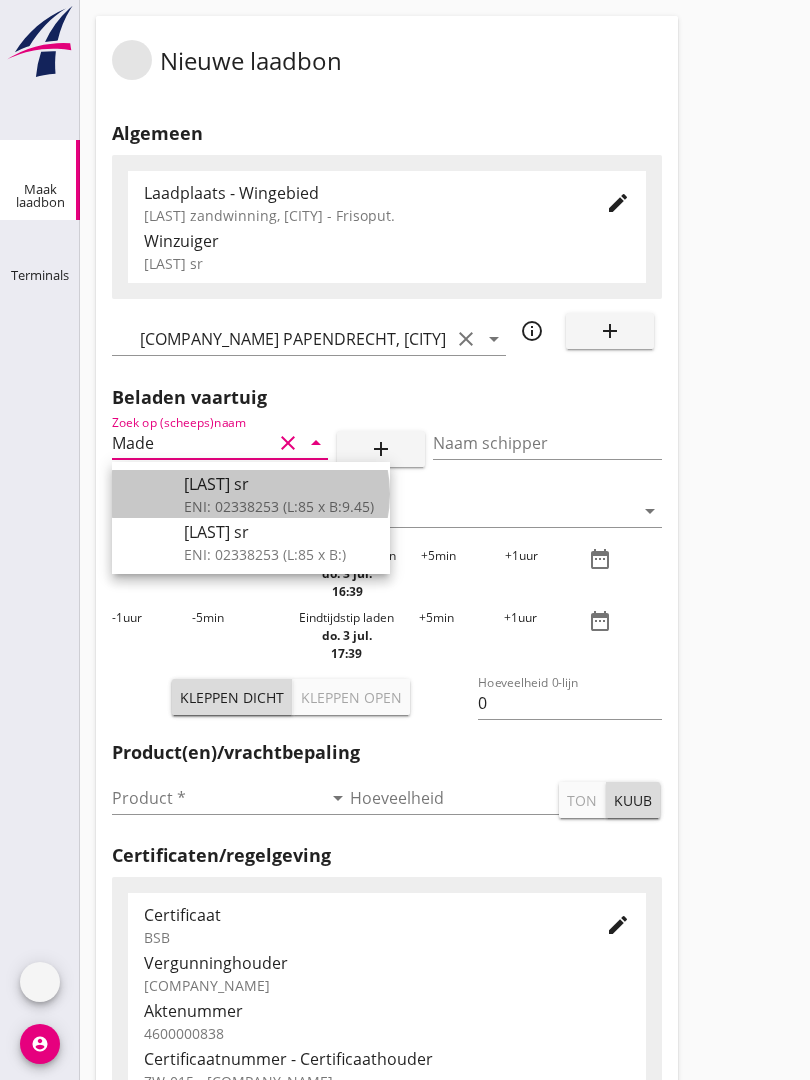 click on "[LAST] sr" at bounding box center [279, 484] 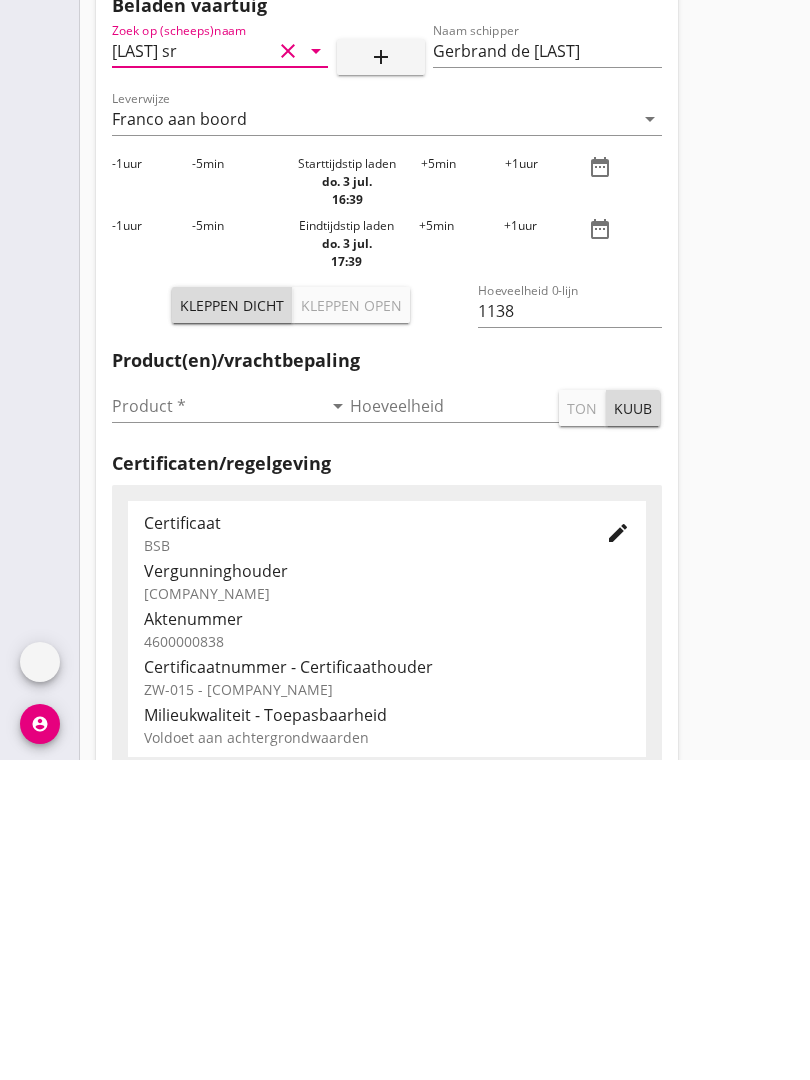 scroll, scrollTop: 75, scrollLeft: 0, axis: vertical 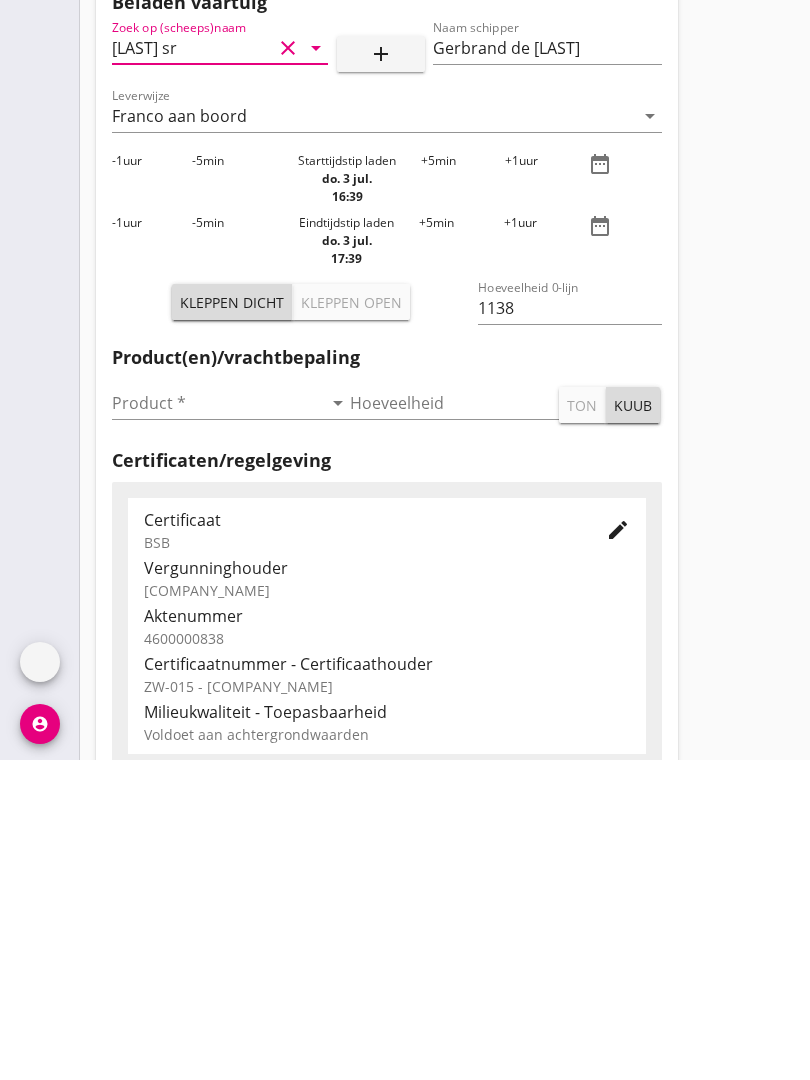 click at bounding box center (217, 723) 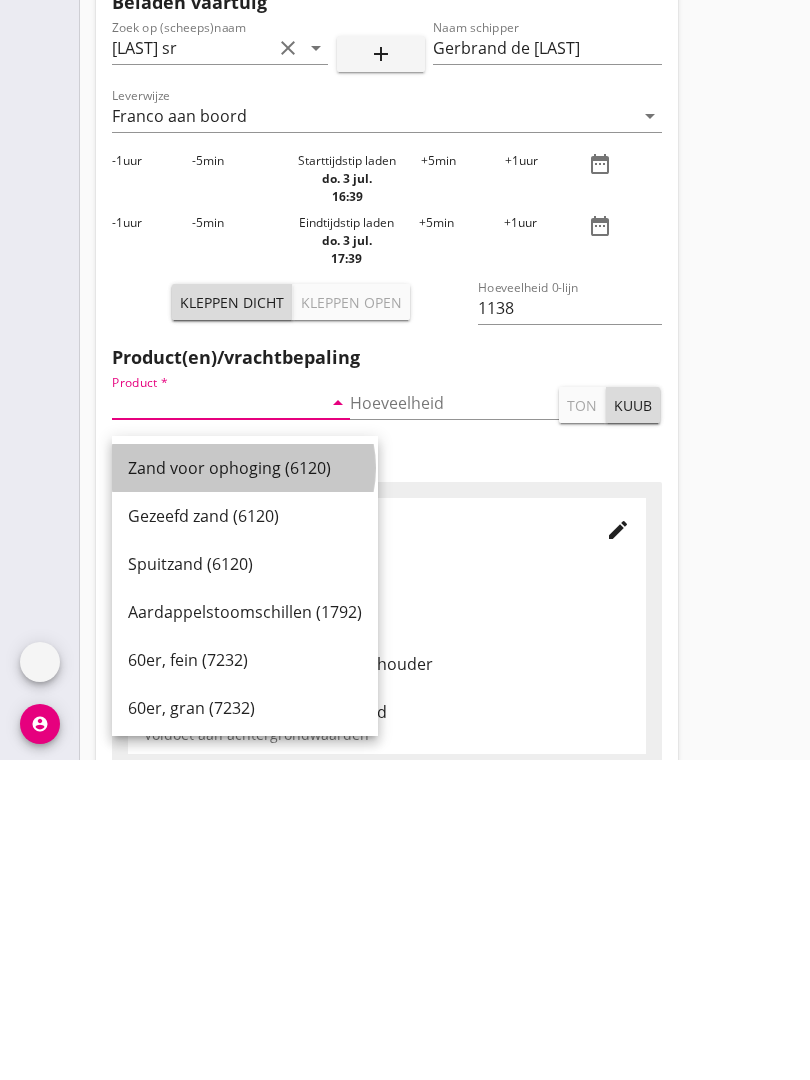 click on "Zand voor ophoging (6120)" at bounding box center [245, 788] 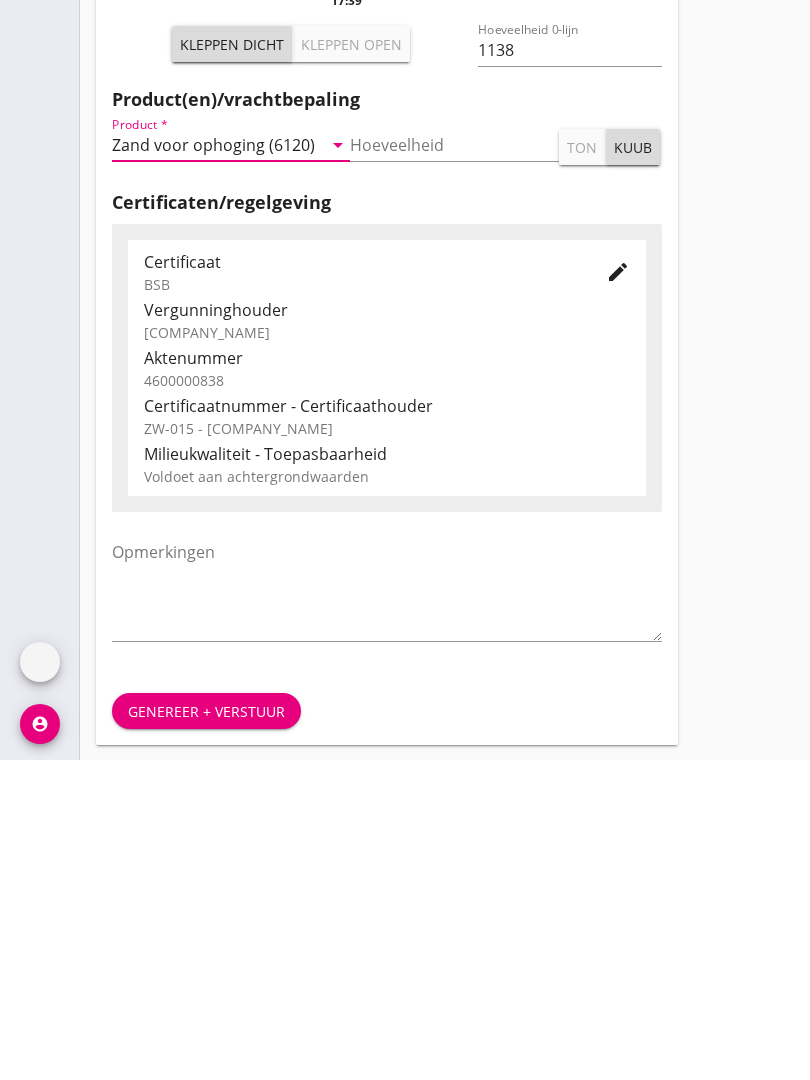 scroll, scrollTop: 350, scrollLeft: 0, axis: vertical 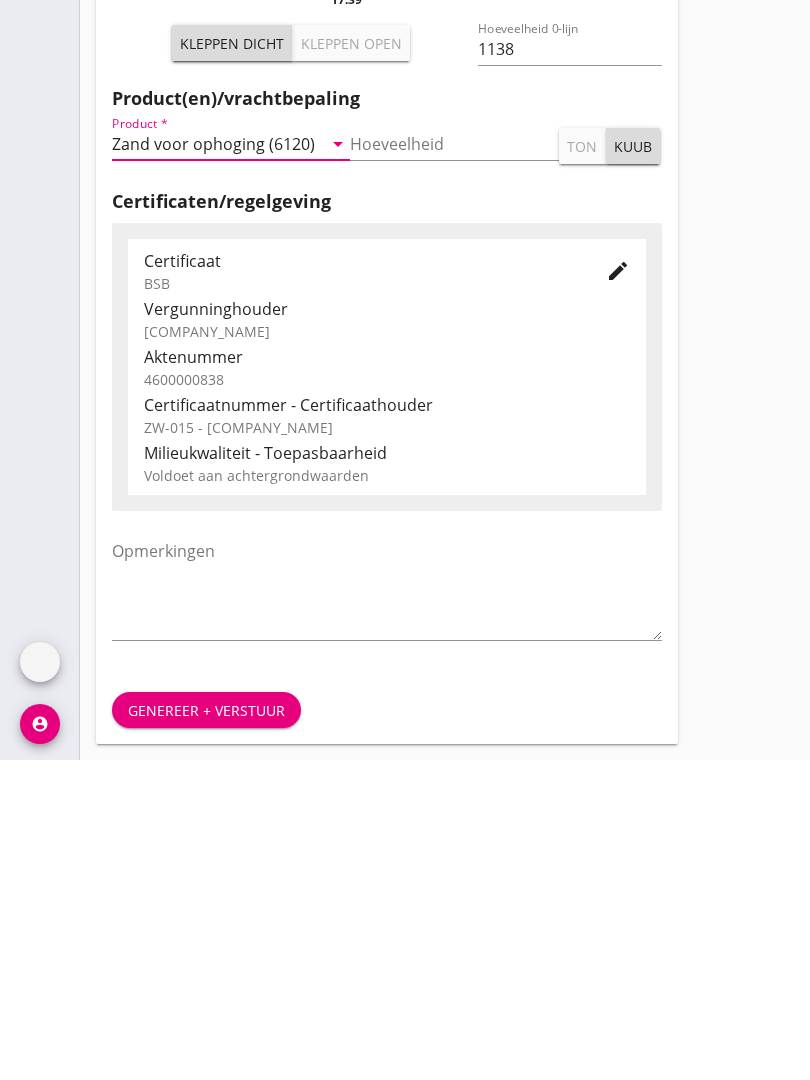 click on "Genereer + verstuur" at bounding box center (206, 1030) 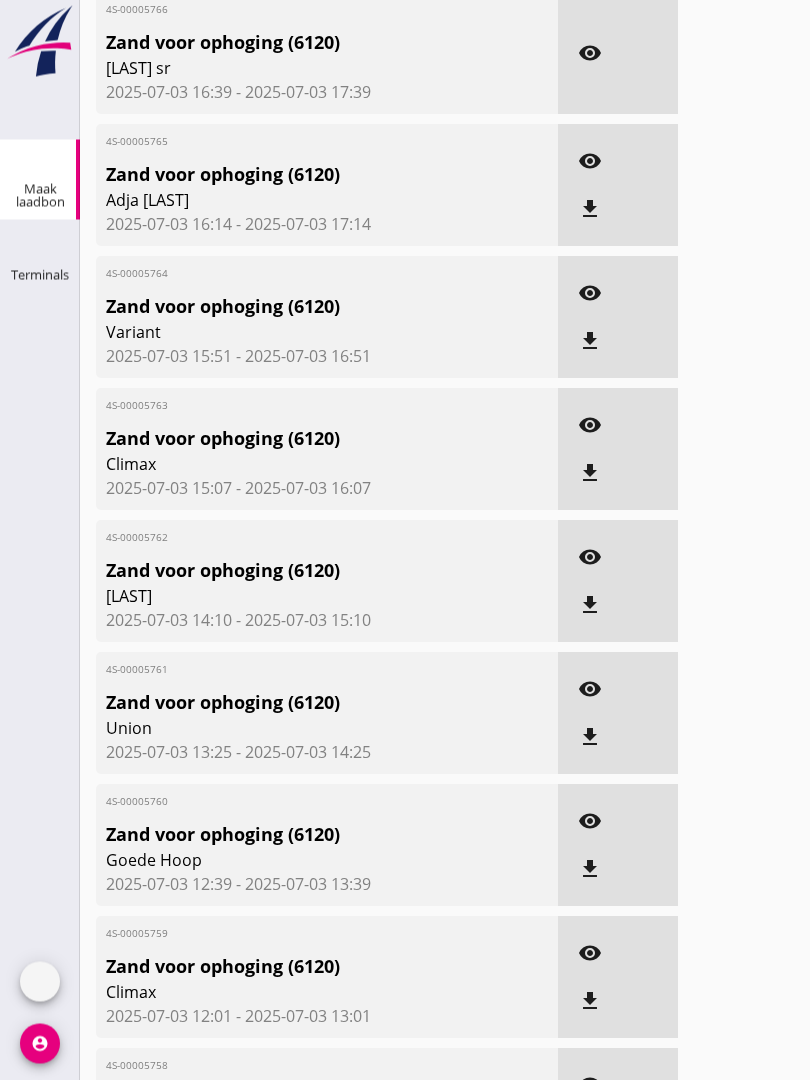 scroll, scrollTop: 0, scrollLeft: 0, axis: both 